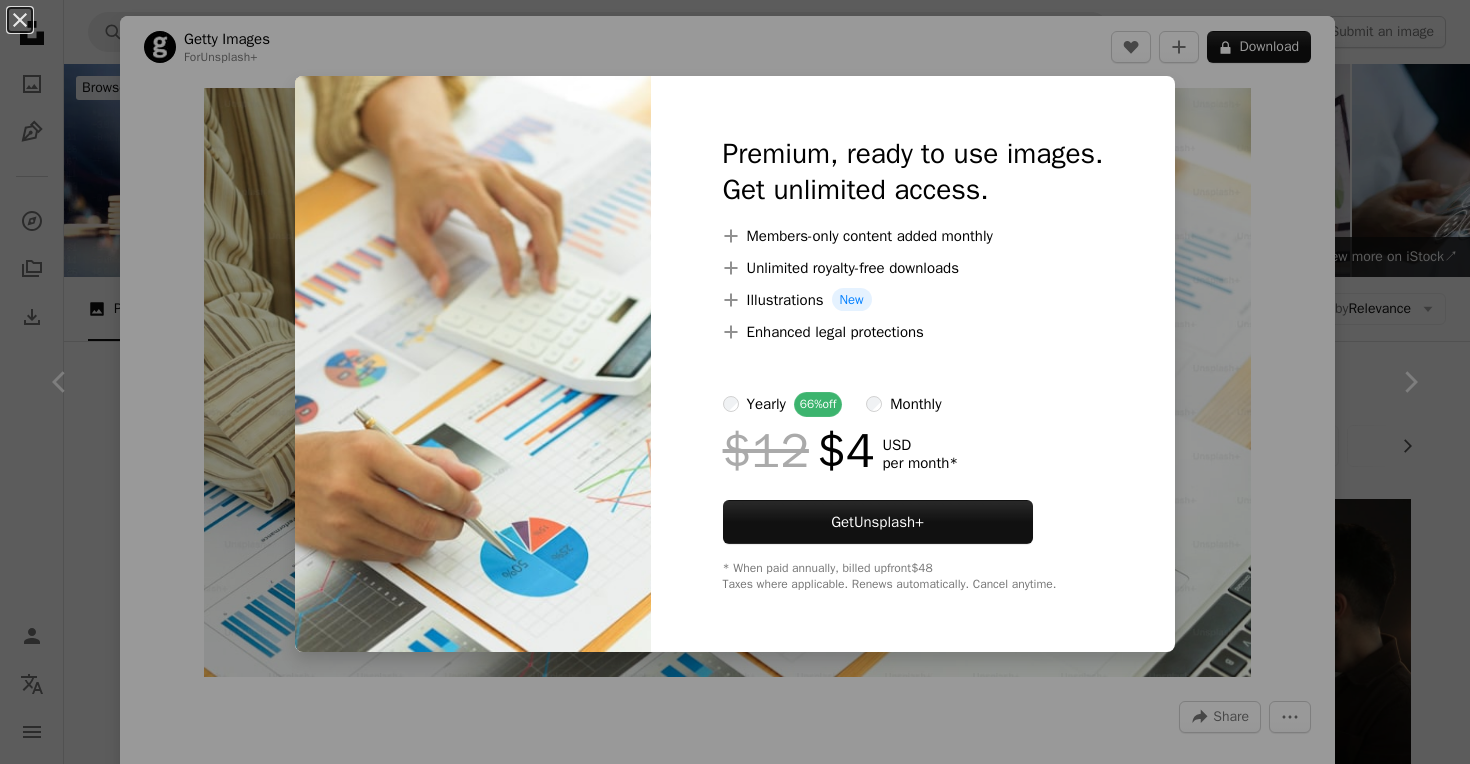 scroll, scrollTop: 2582, scrollLeft: 0, axis: vertical 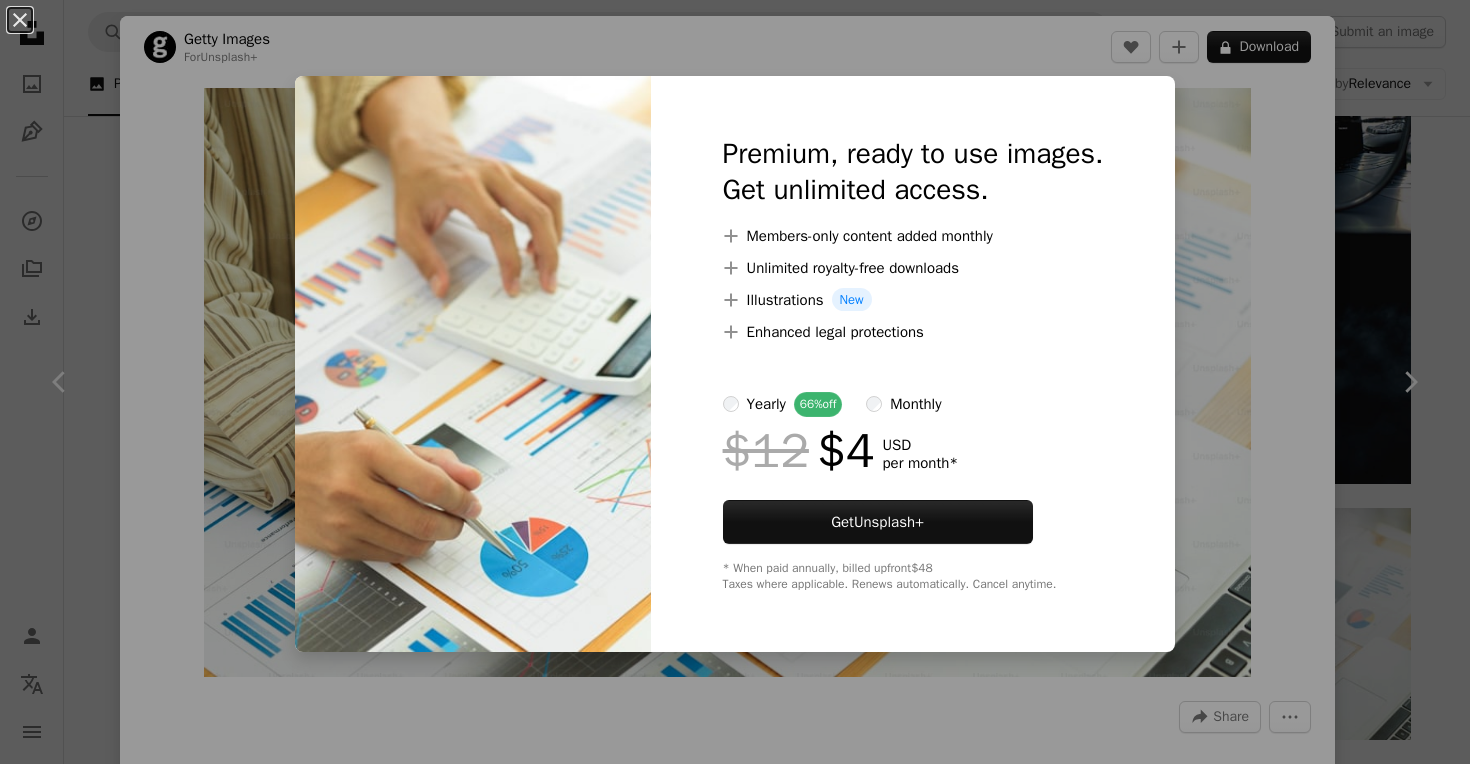 click on "An X shape Premium, ready to use images. Get unlimited access. A plus sign Members-only content added monthly A plus sign Unlimited royalty-free downloads A plus sign Illustrations  New A plus sign Enhanced legal protections yearly 66%  off monthly $12   $4 USD per month * Get  Unsplash+ * When paid annually, billed upfront  $48 Taxes where applicable. Renews automatically. Cancel anytime." at bounding box center [735, 382] 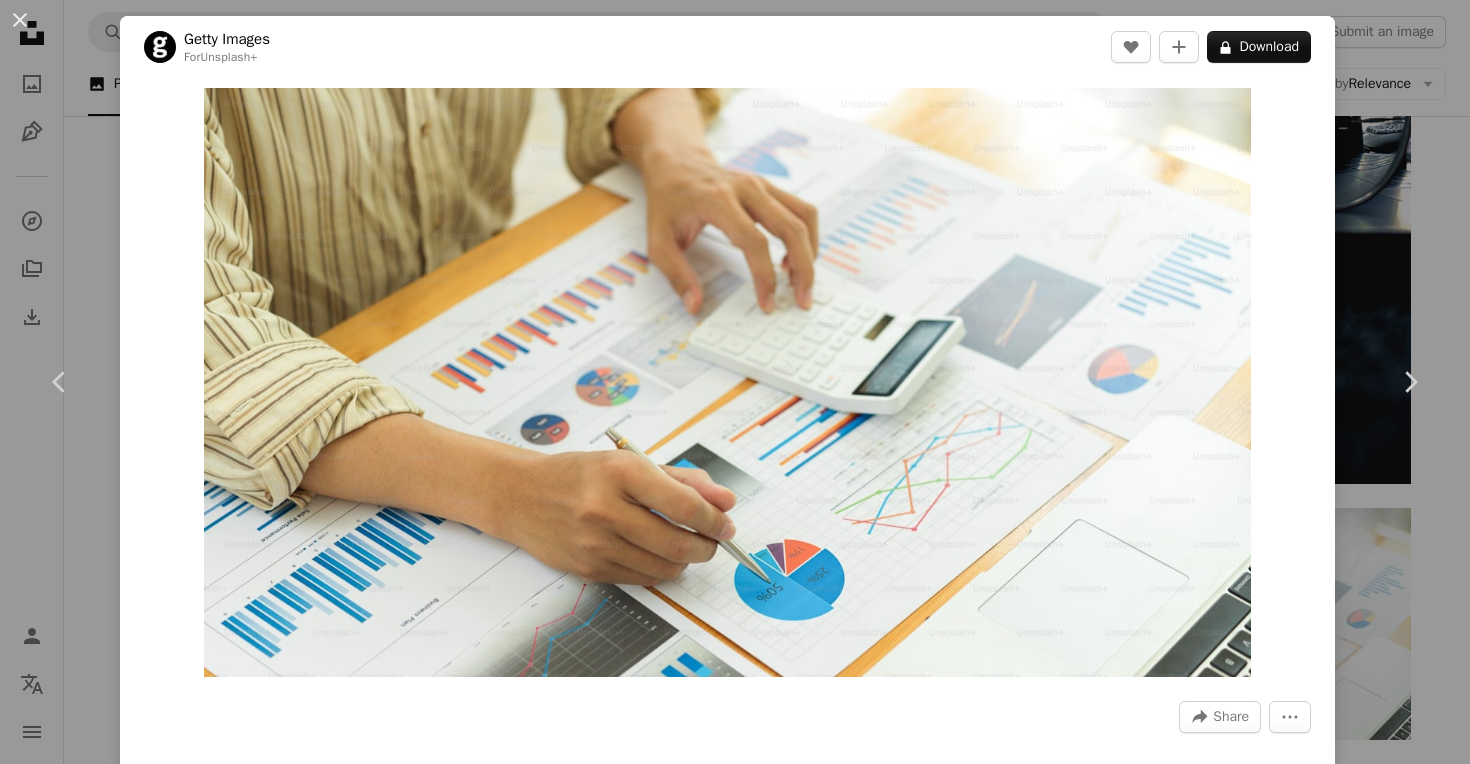 click on "An X shape Chevron left Chevron right Getty Images For  Unsplash+ A heart A plus sign A lock Download Zoom in A forward-right arrow Share More Actions Calendar outlined Published on  [MONTH] [DAY], [YEAR] Safety Licensed under the  Unsplash+ License meeting paper data table working investment graph document employee calculator chart manager paperwork indoors financial advisor occupation concepts analyzing place of work Free pictures Related images Plus sign for Unsplash+ A heart A plus sign Getty Images For  Unsplash+ A lock Download Plus sign for Unsplash+ A heart A plus sign Getty Images For  Unsplash+ A lock Download Plus sign for Unsplash+ A heart A plus sign Getty Images For  Unsplash+ A lock Download Plus sign for Unsplash+ A heart A plus sign Getty Images For  Unsplash+ A lock Download Plus sign for Unsplash+ A heart A plus sign Getty Images For  Unsplash+ A lock Download Plus sign for Unsplash+ A heart A plus sign For" at bounding box center (735, 382) 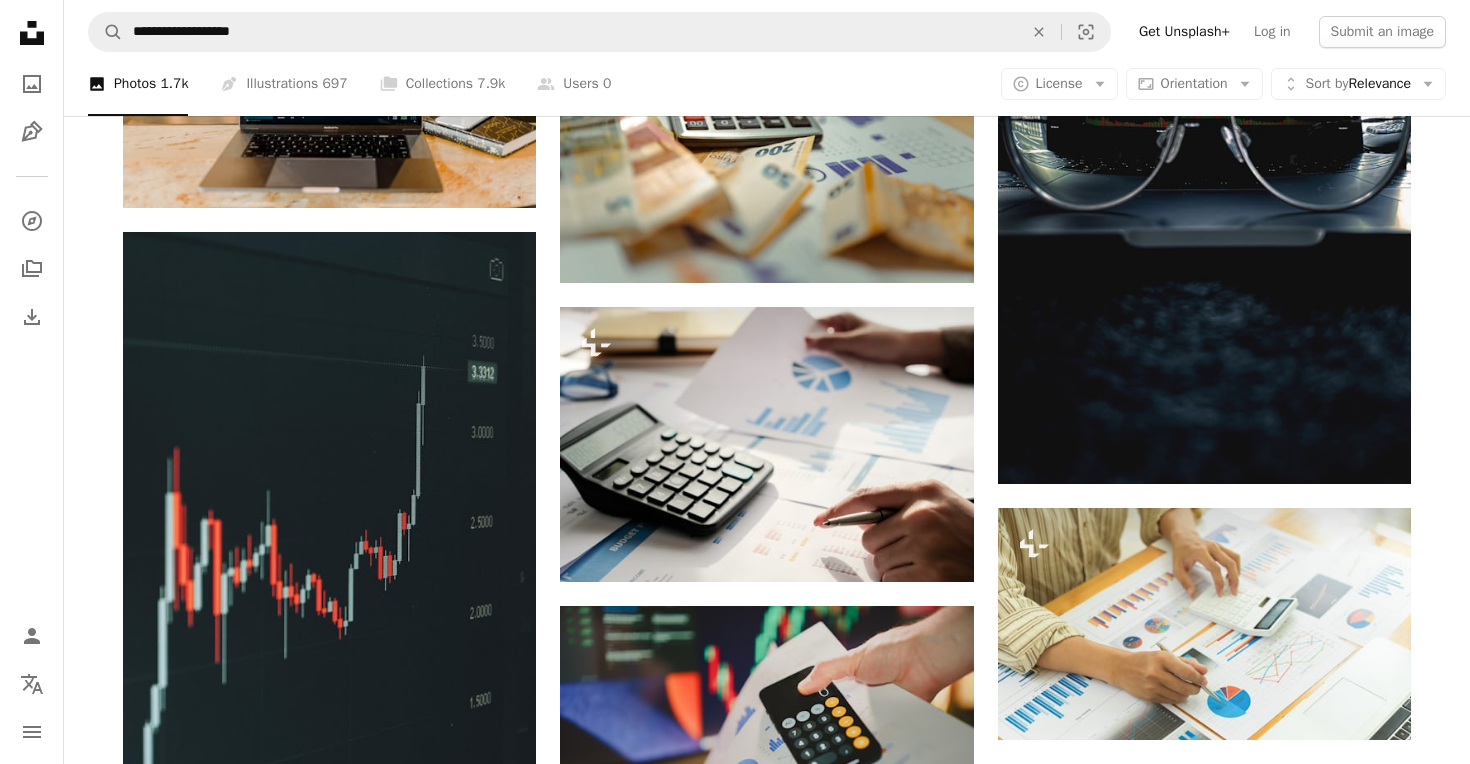 scroll, scrollTop: 2089, scrollLeft: 0, axis: vertical 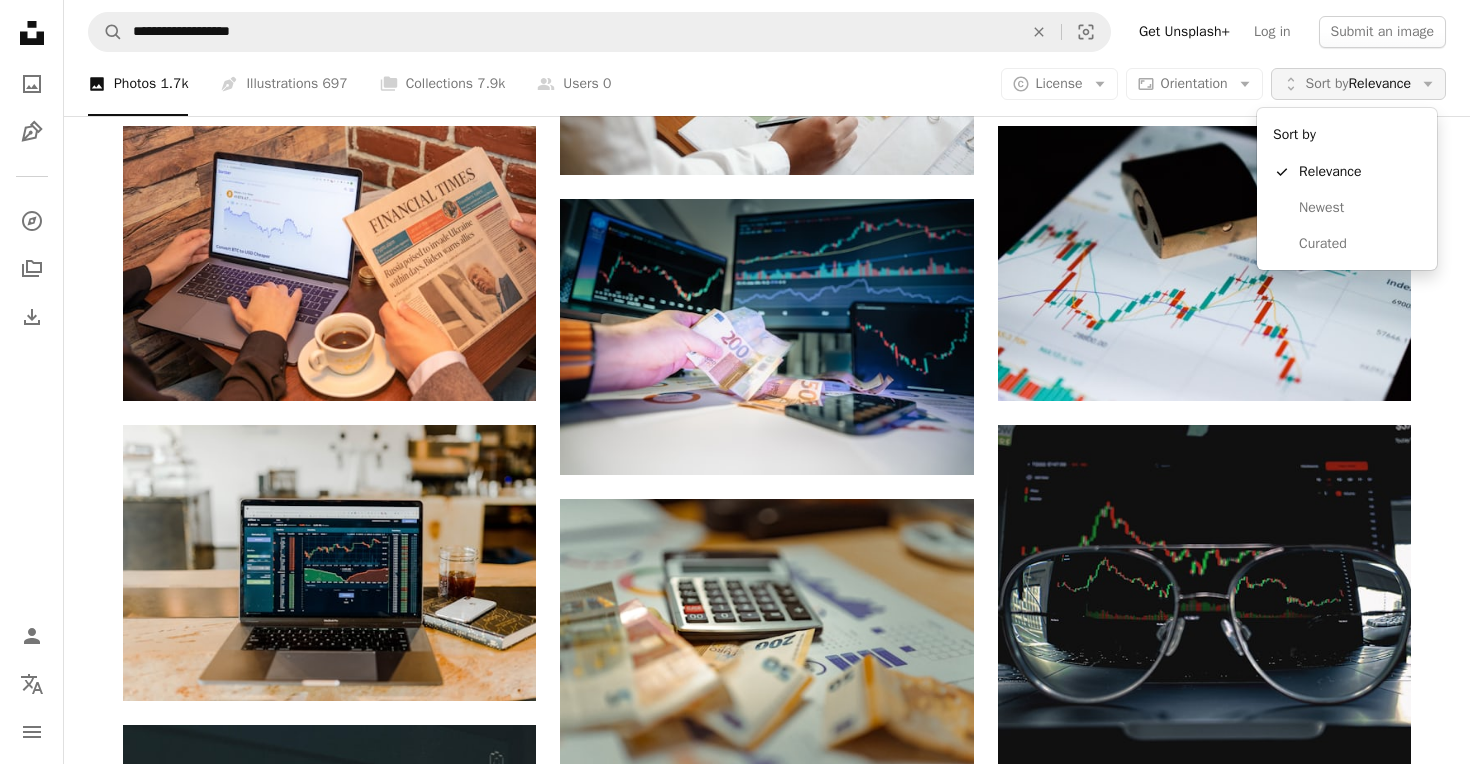 click on "Sort by" at bounding box center (1327, 83) 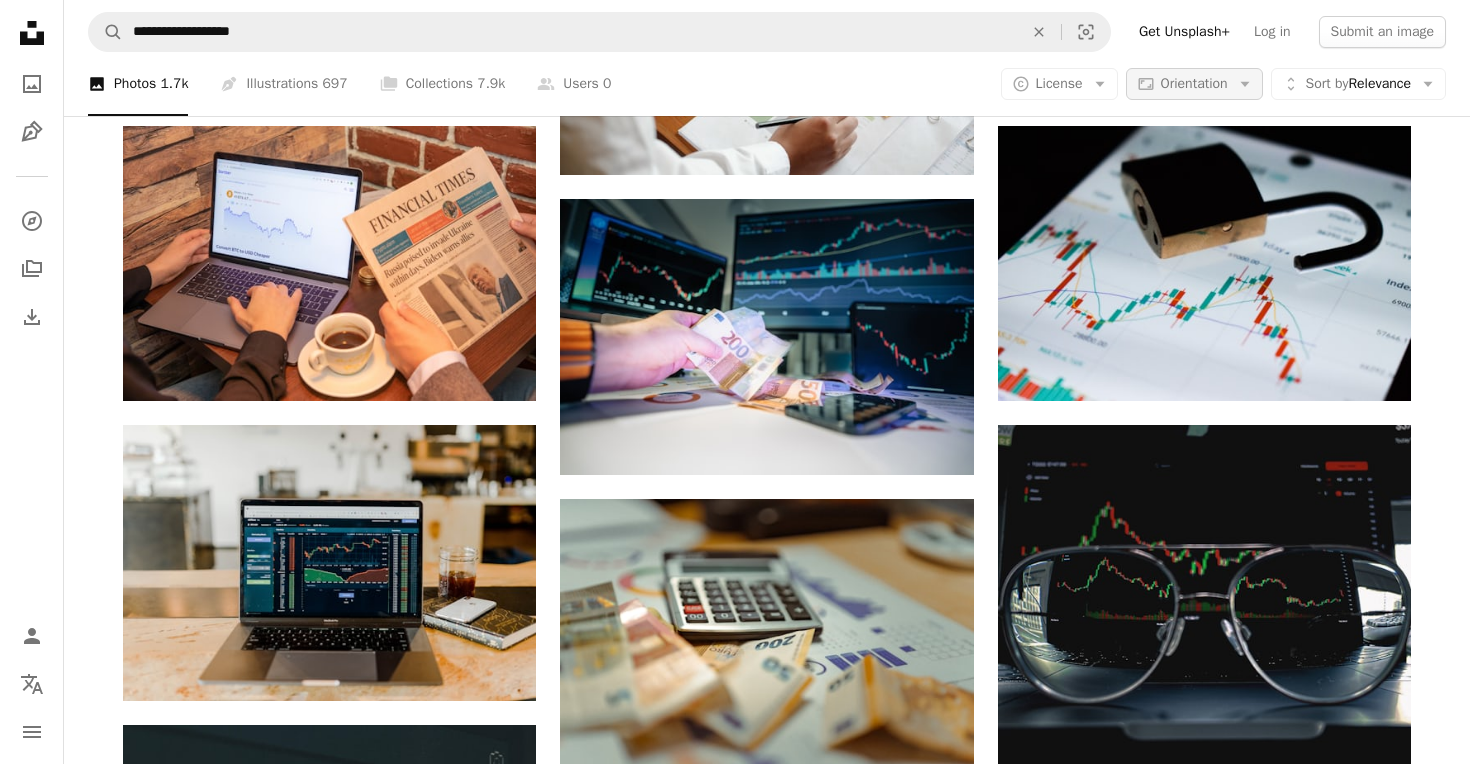 click on "Arrow down" 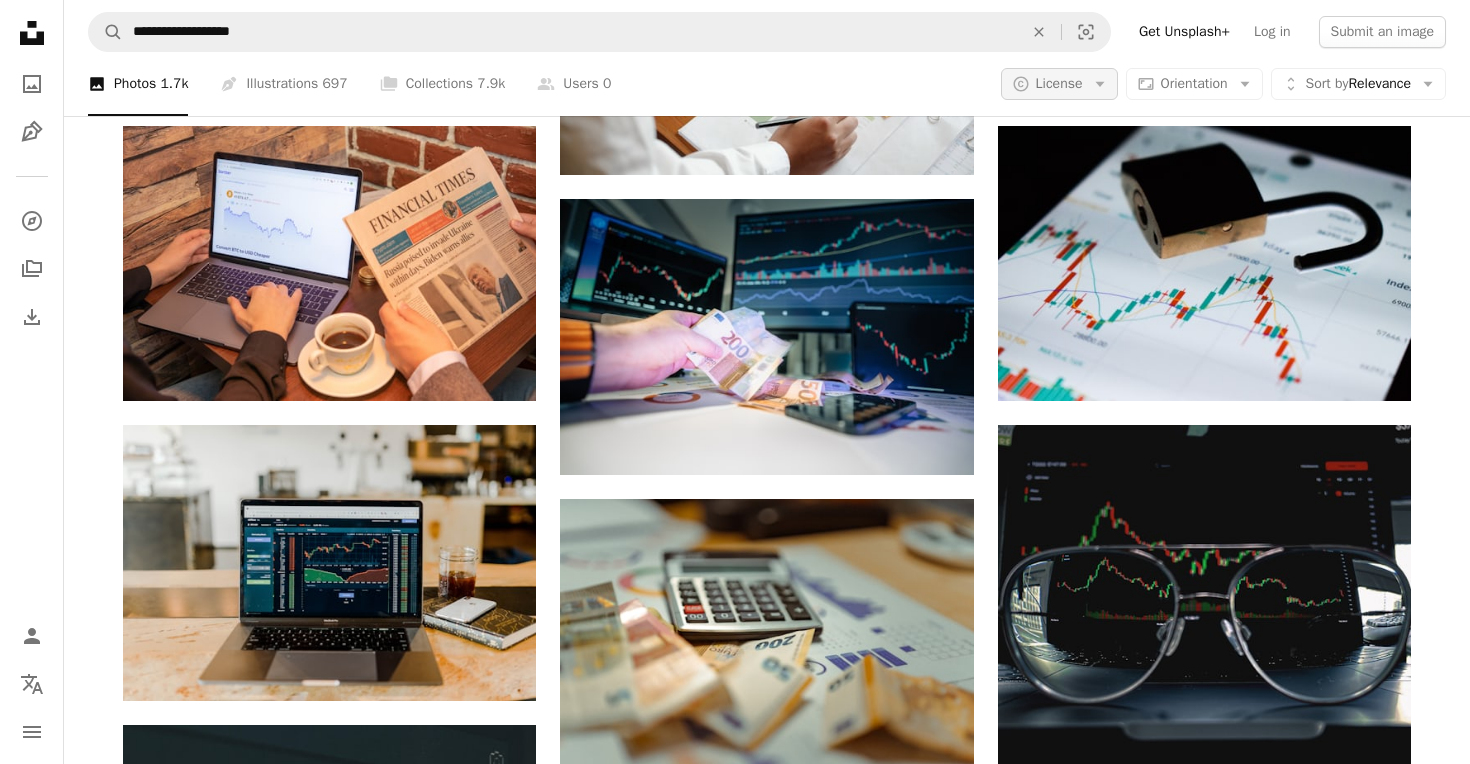 drag, startPoint x: 1235, startPoint y: 80, endPoint x: 1065, endPoint y: 80, distance: 170 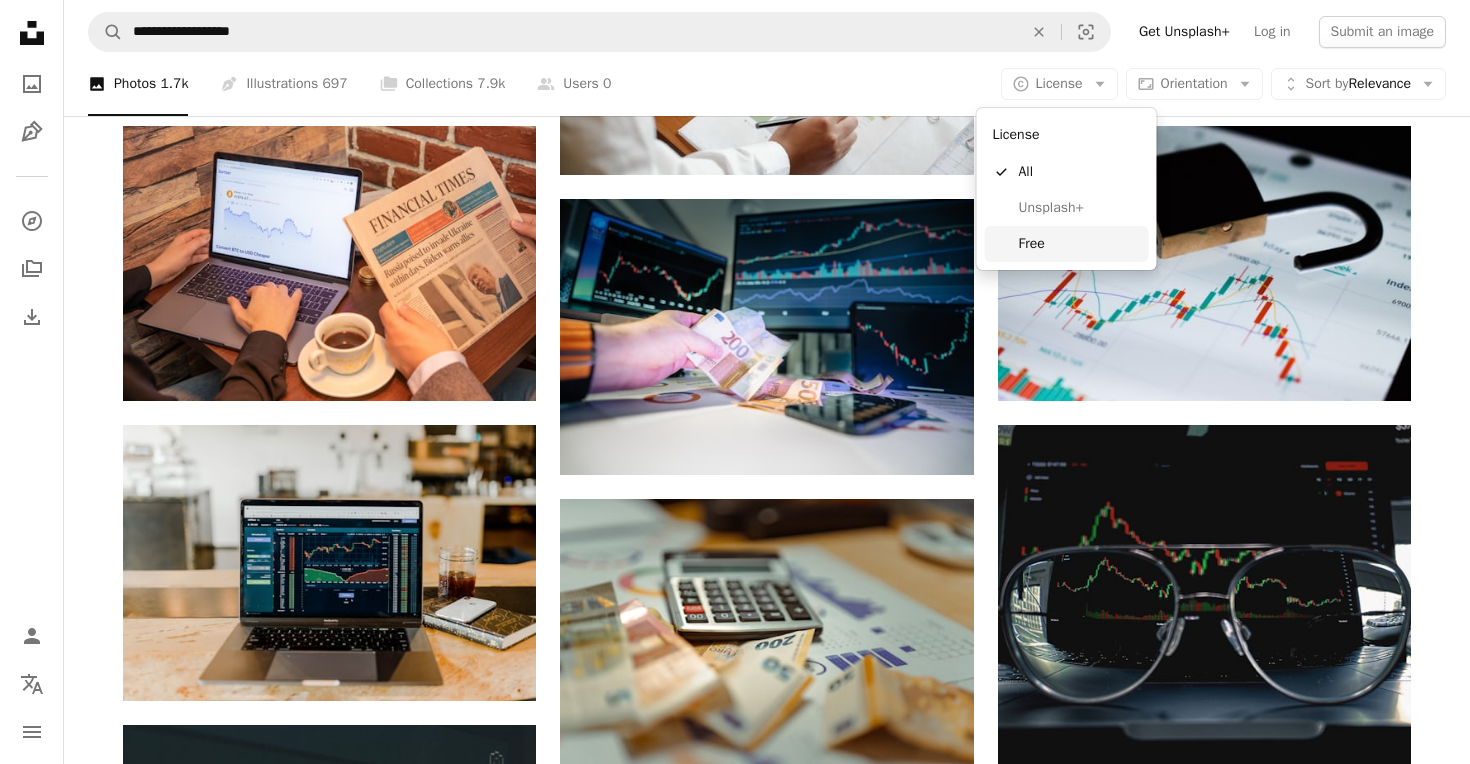 click on "Free" at bounding box center (1080, 244) 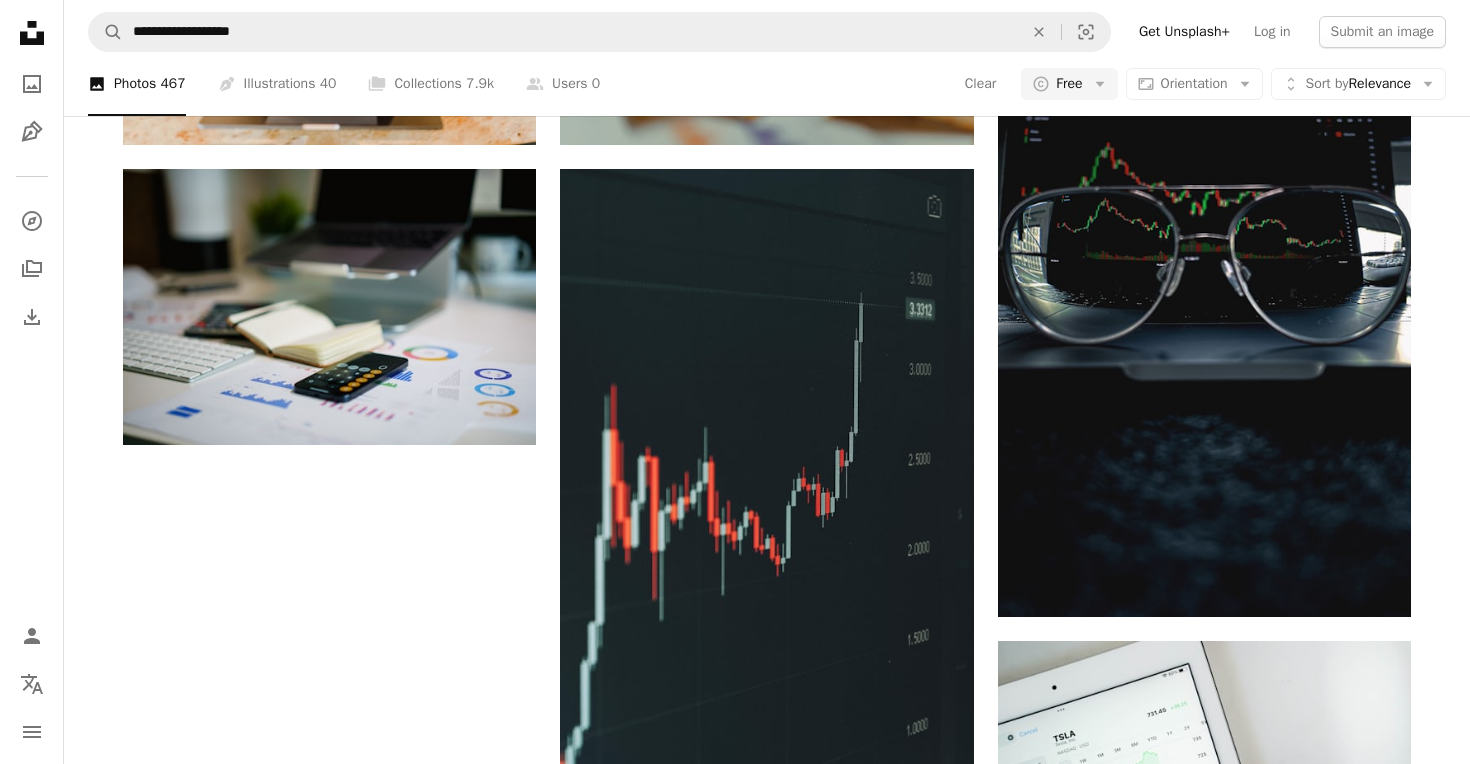 scroll, scrollTop: 2071, scrollLeft: 0, axis: vertical 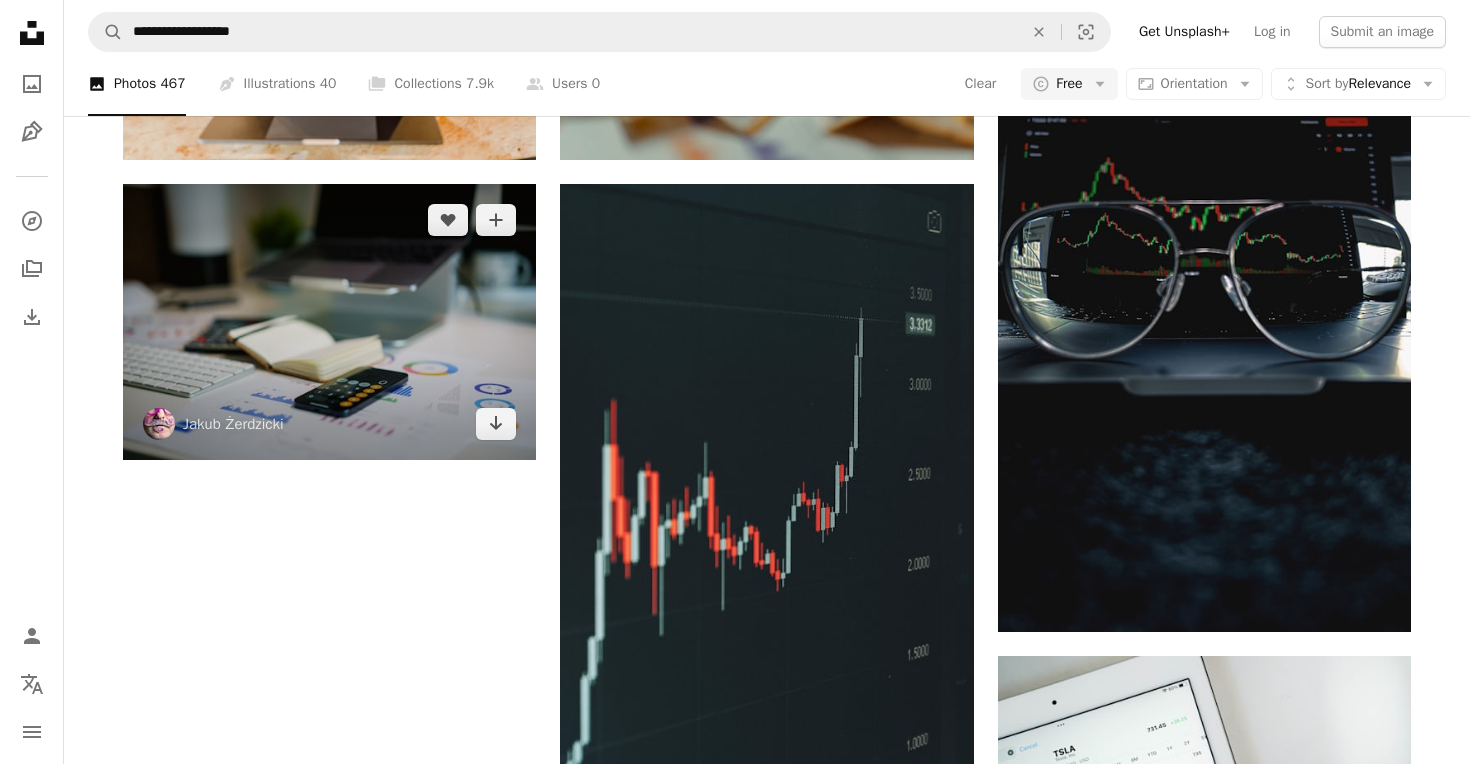 click at bounding box center (329, 322) 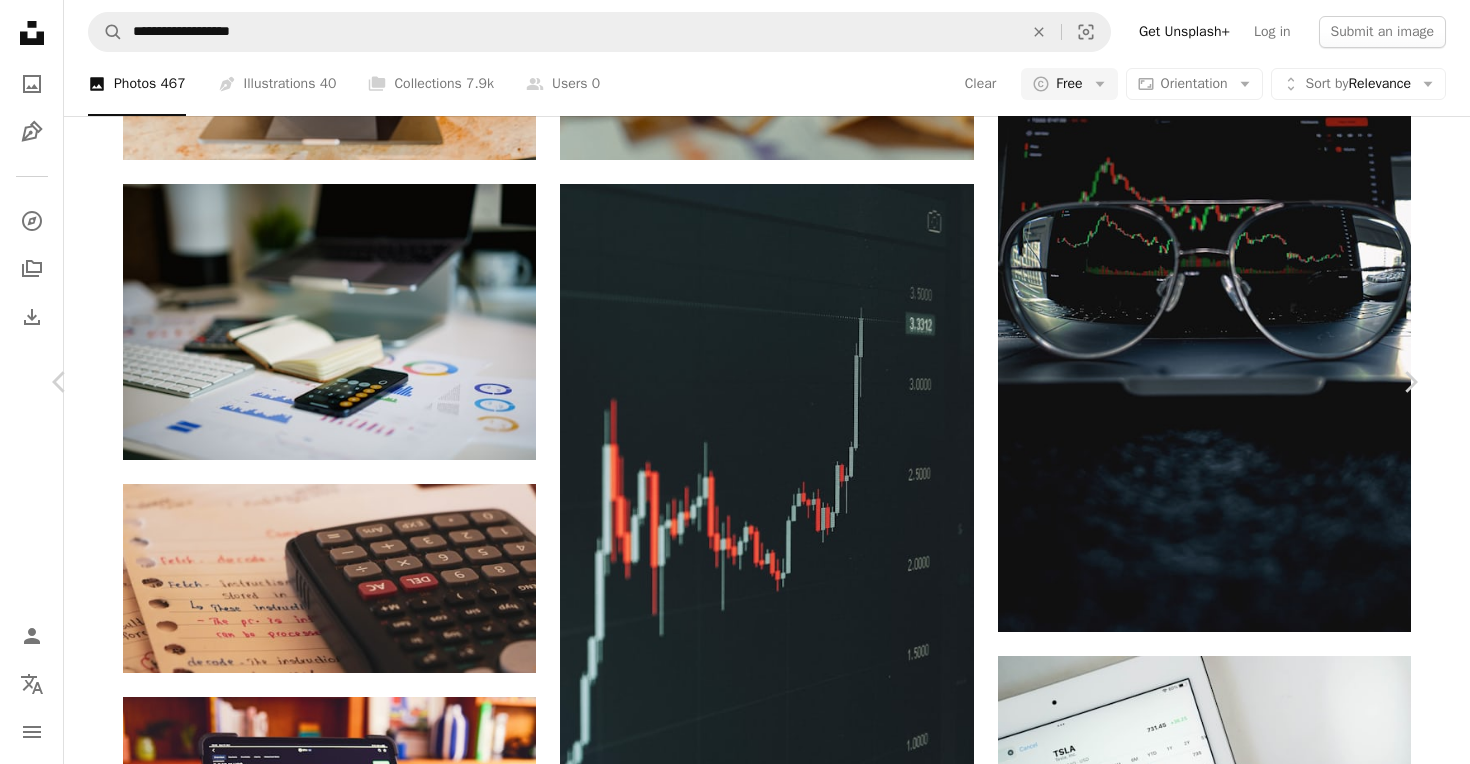 click on "An X shape Chevron left Chevron right [FIRST] [LAST] [FIRST] [LAST] A heart A plus sign Download free Chevron down Zoom in Views 1,328,068 Downloads 14,264 A forward-right arrow Share Info icon Info More Actions Financial report. Data presentation, expense and cost calculations. Calendar outlined Published on  [MONTH] [DAY], [YEAR] Camera SONY, ILCE-7RM3A Safety Free to use under the  Unsplash License office business house home paper finance bank table hand hands growth desk working calculator analytics chart cost diagram expense computer Backgrounds Browse premium related images on iStock  |  Save 20% with code UNSPLASH20 View more on iStock  ↗ Related images A heart A plus sign [FIRST] [LAST] Arrow pointing down A heart A plus sign [FIRST] [LAST] Arrow pointing down A heart A plus sign [FIRST] [LAST] Available for hire A checkmark inside of a circle Arrow pointing down Plus sign for Unsplash+ A heart A plus sign Getty Images For  Unsplash+ A lock Download A heart A plus sign [FIRST] [LAST] A heart A heart" at bounding box center (735, 4528) 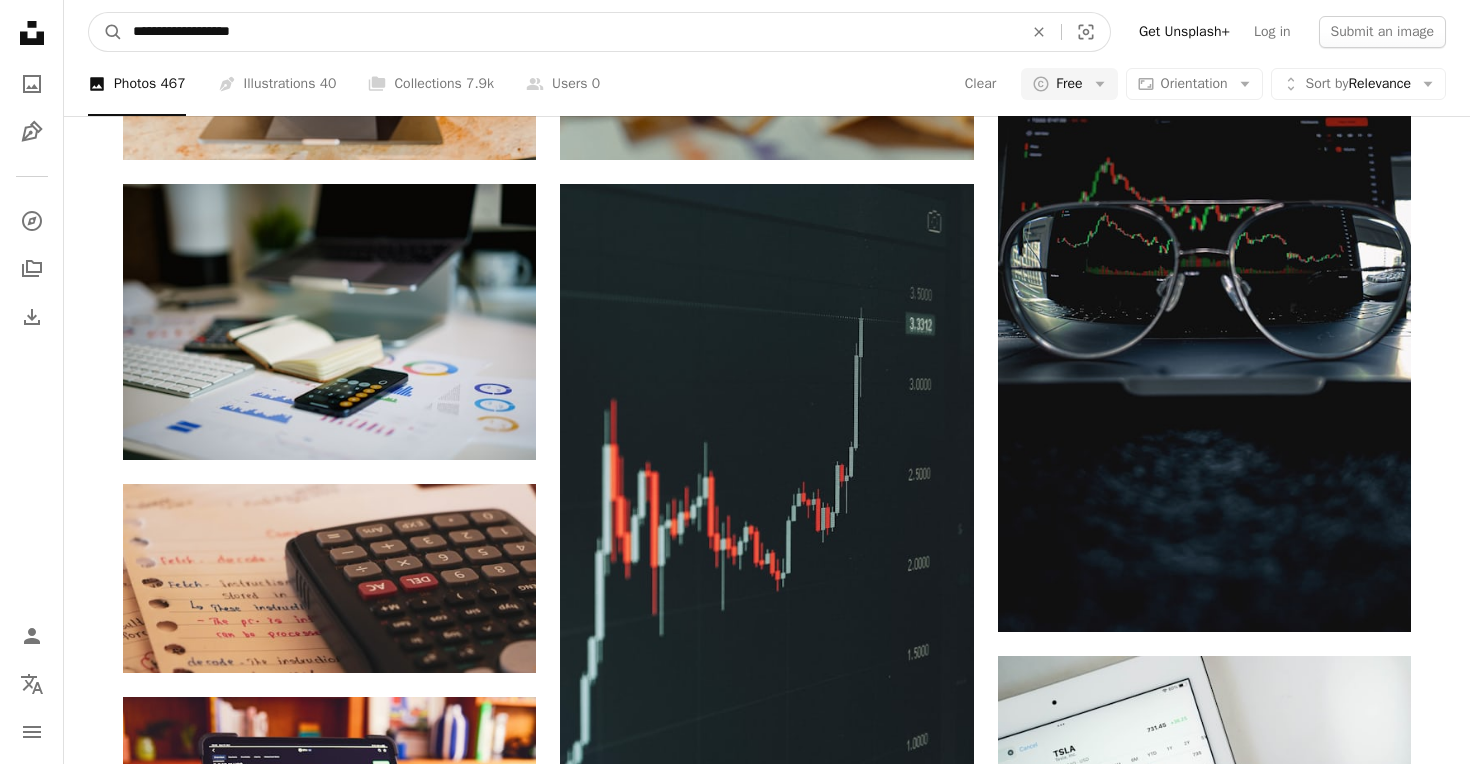 click on "**********" at bounding box center (570, 32) 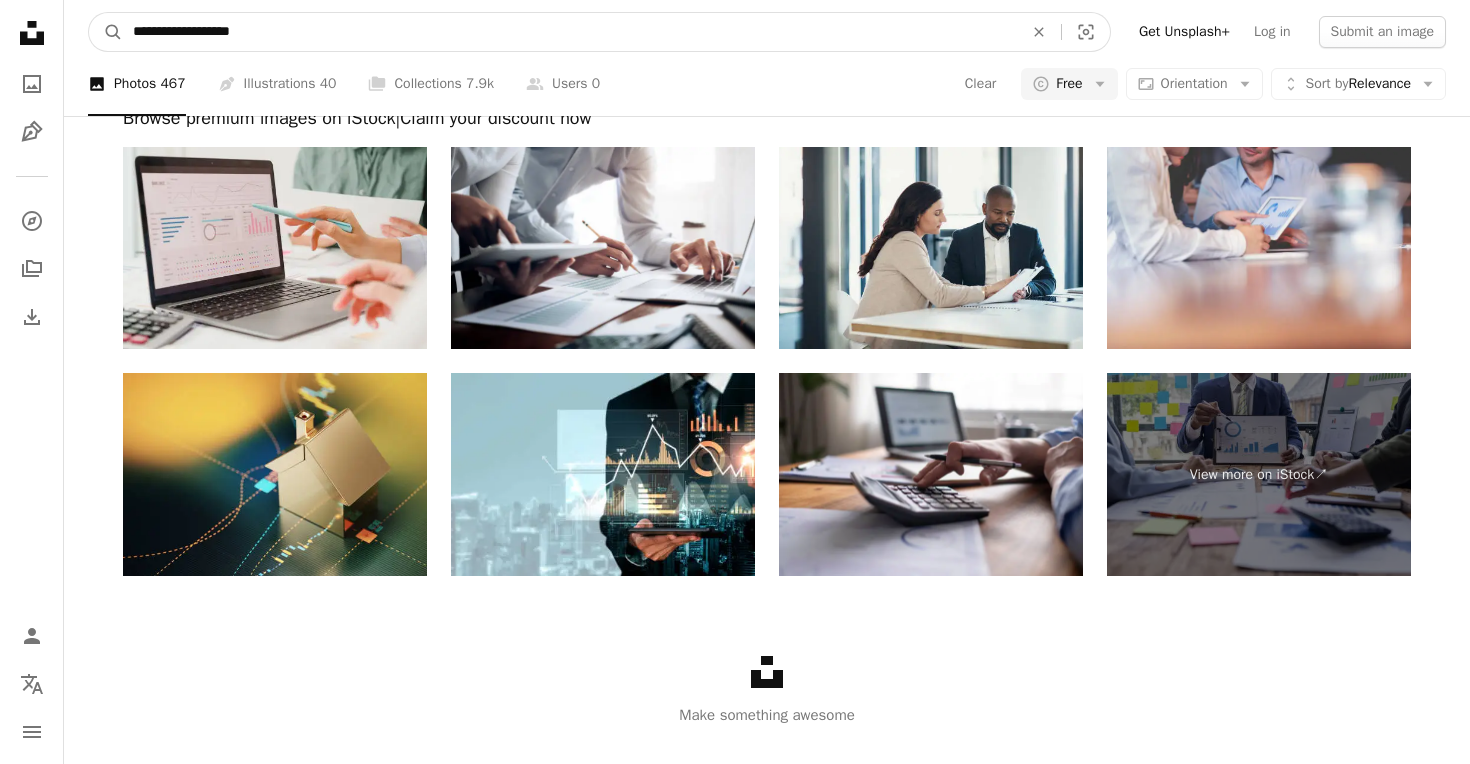 scroll, scrollTop: 5403, scrollLeft: 0, axis: vertical 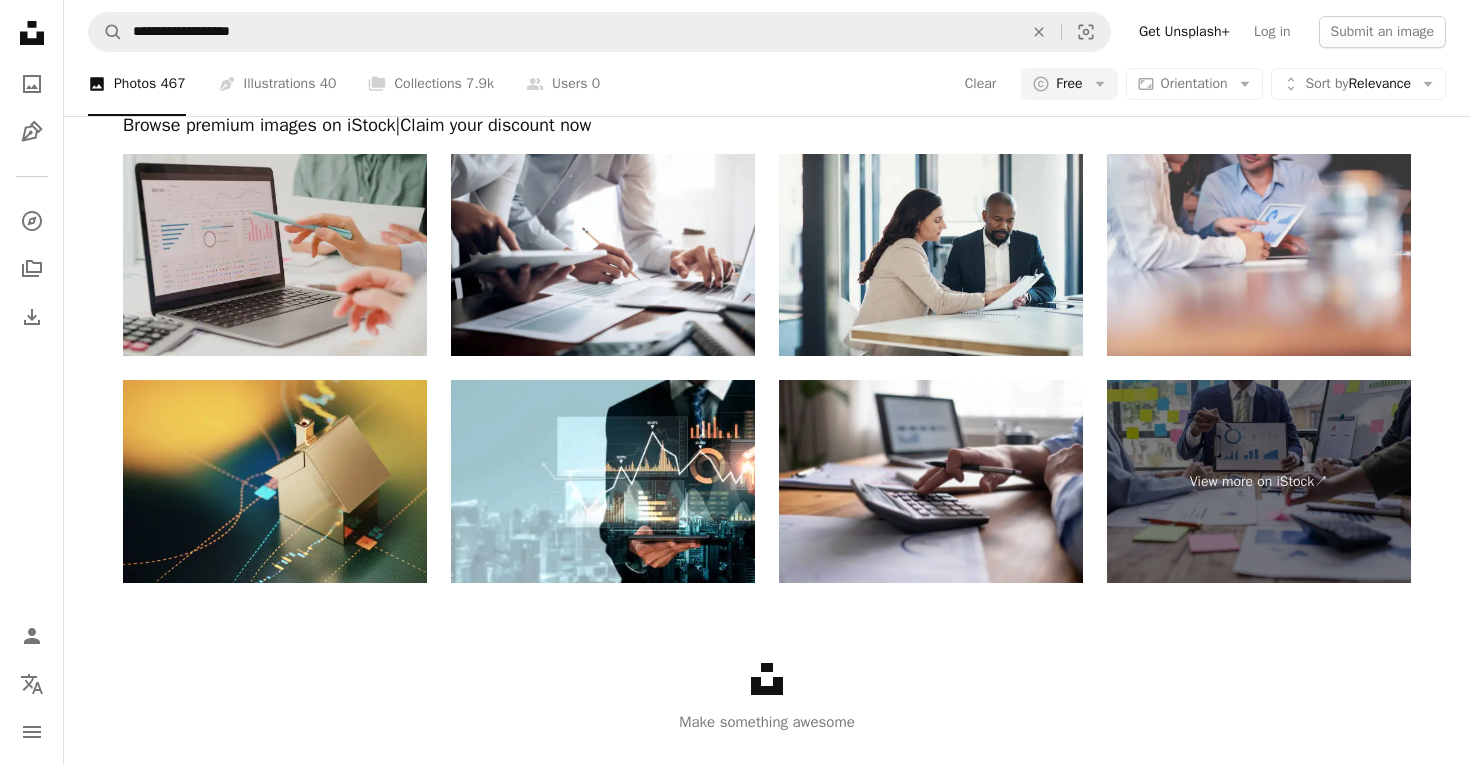 click at bounding box center (275, 255) 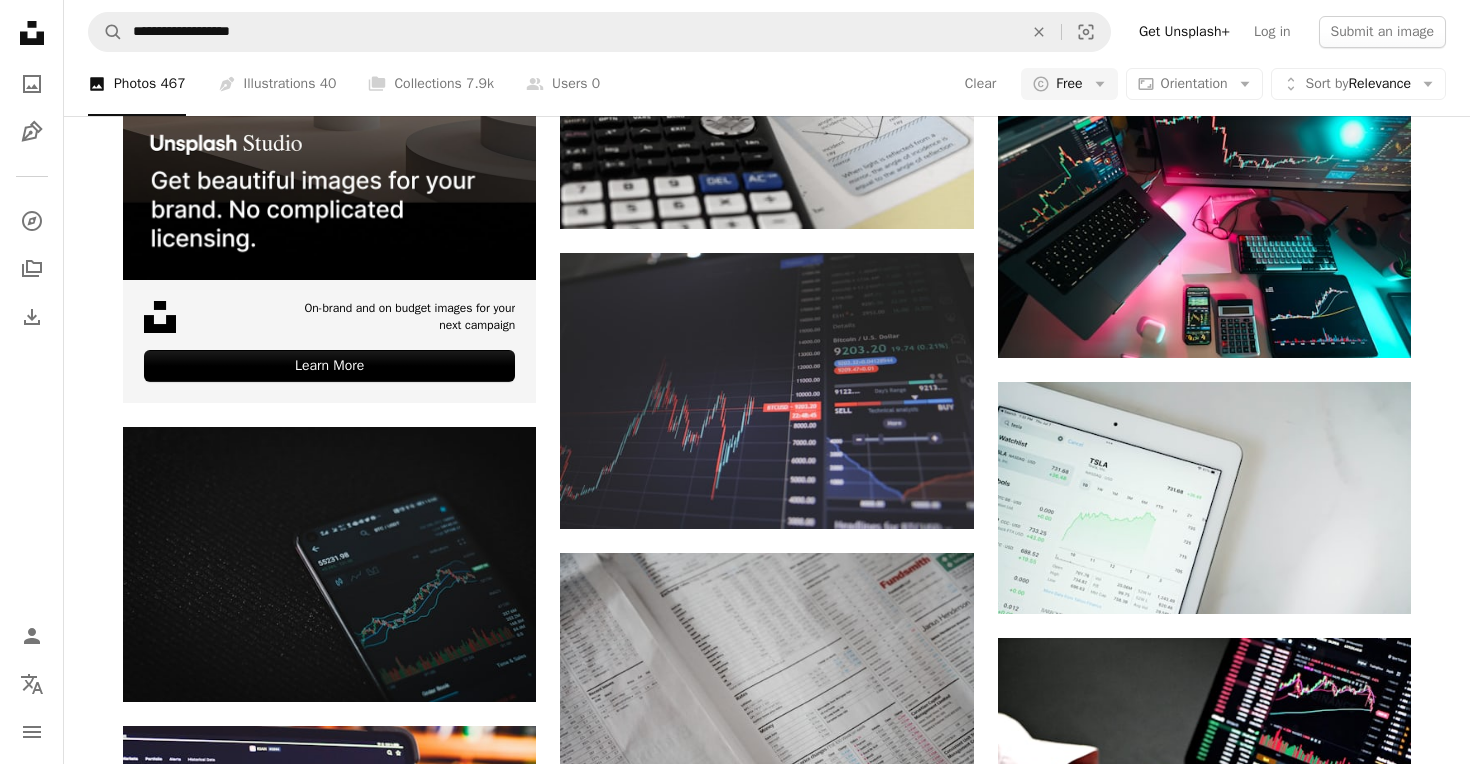 scroll, scrollTop: 3499, scrollLeft: 0, axis: vertical 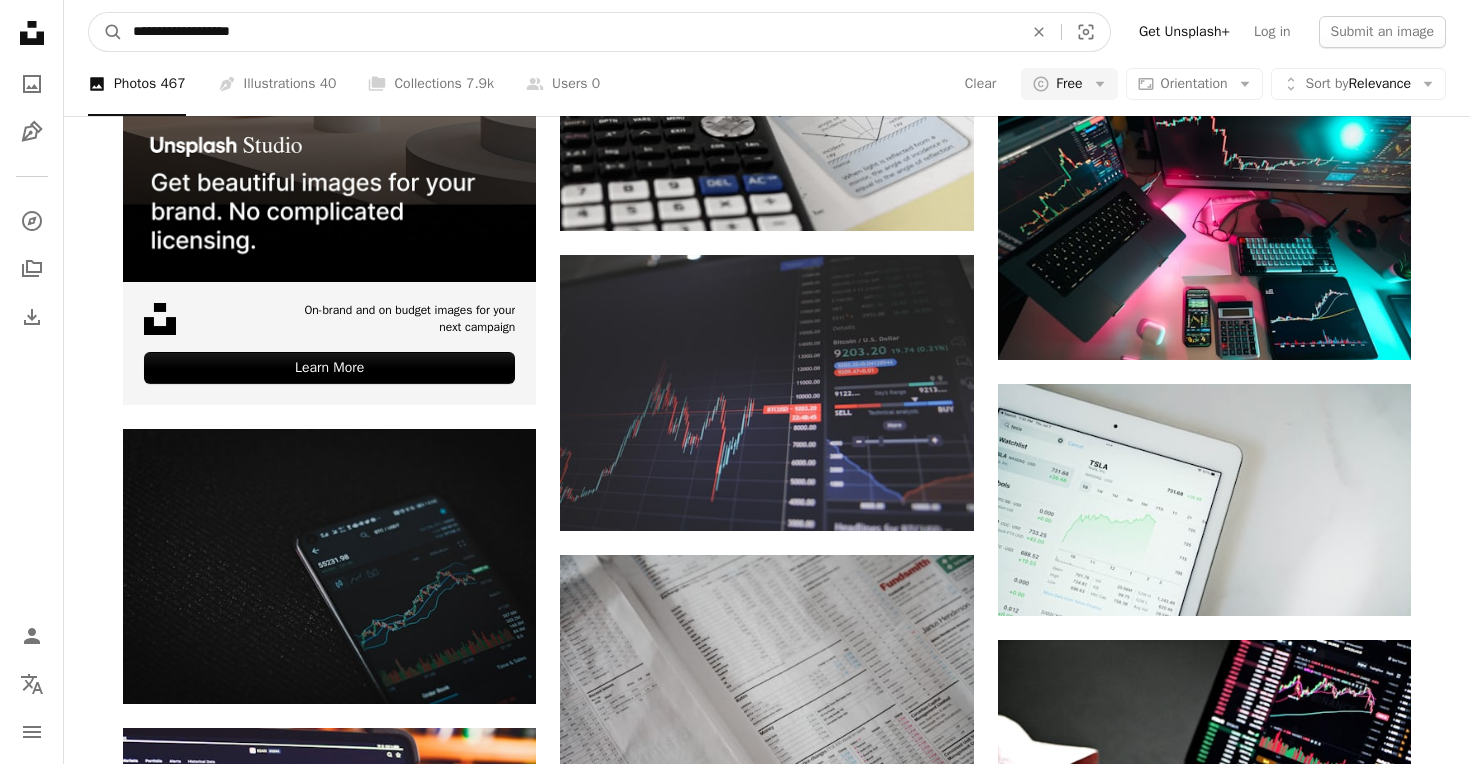 click on "**********" at bounding box center (570, 32) 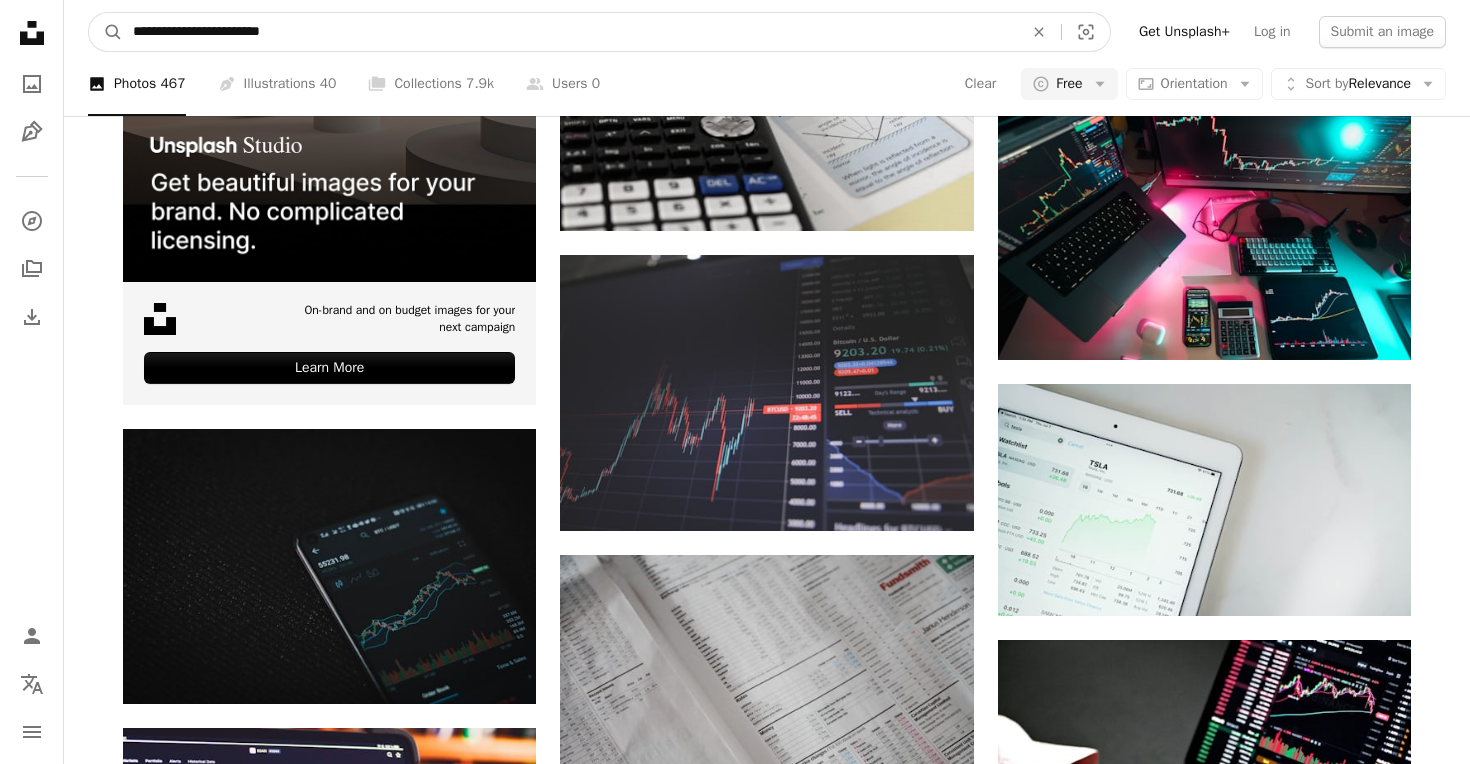 type on "**********" 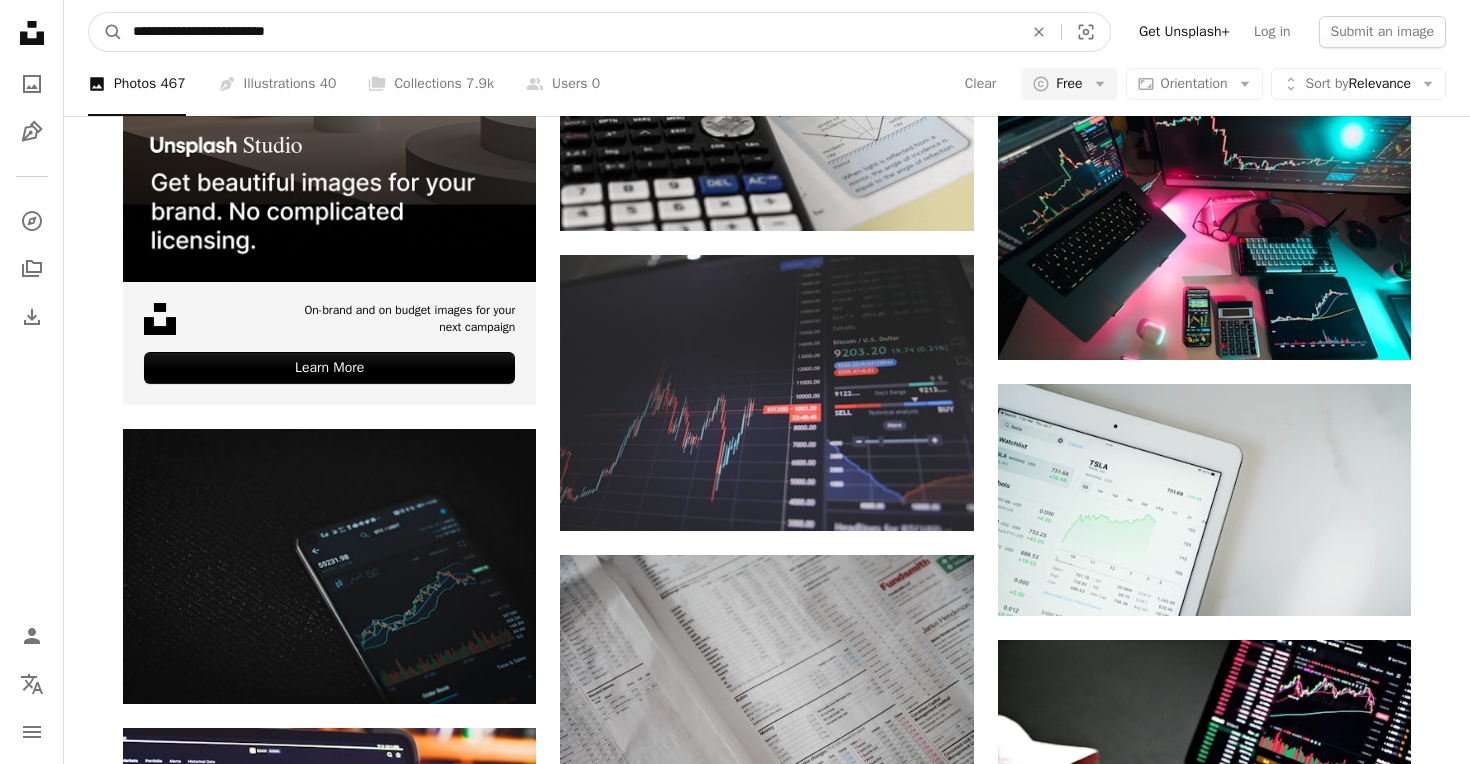 click on "A magnifying glass" at bounding box center (106, 32) 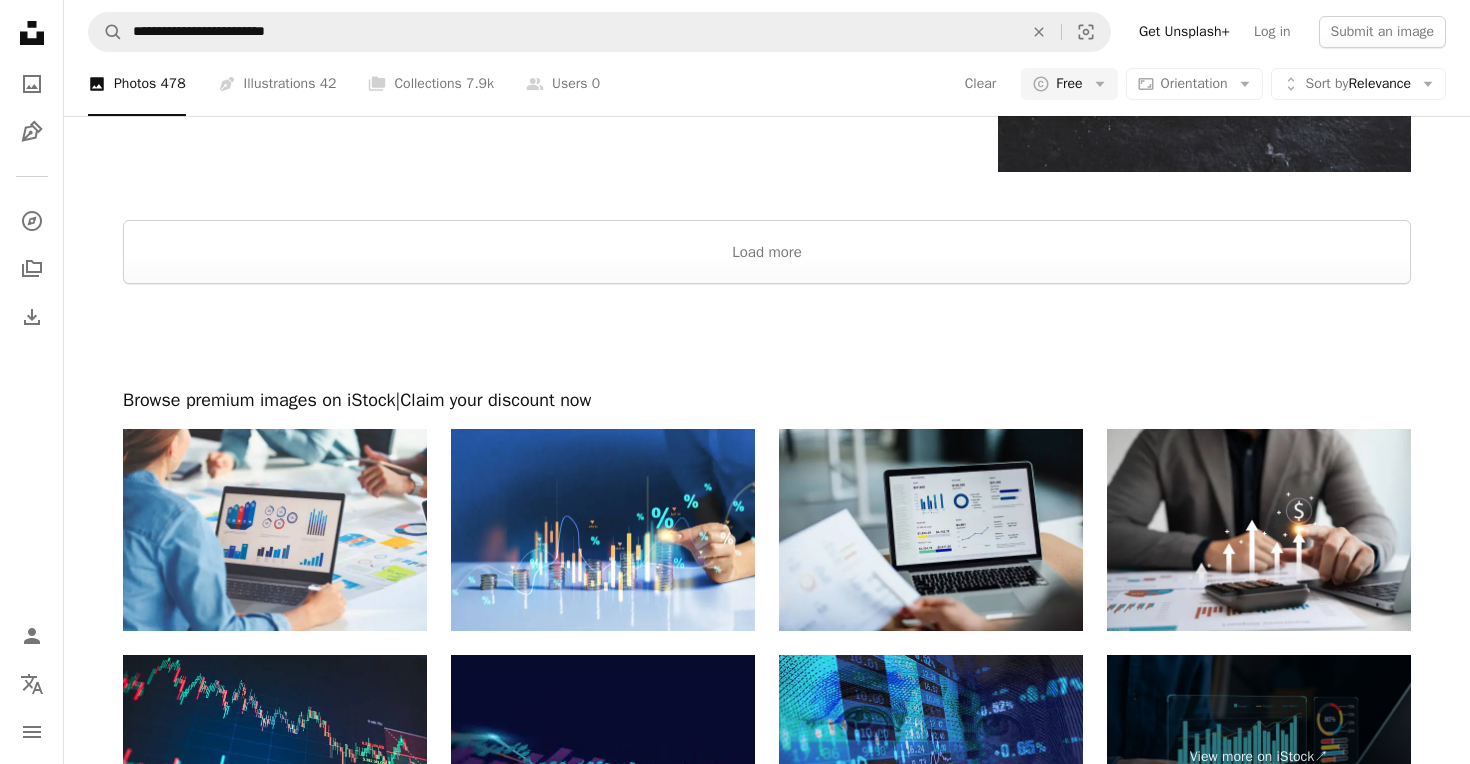 scroll, scrollTop: 3829, scrollLeft: 0, axis: vertical 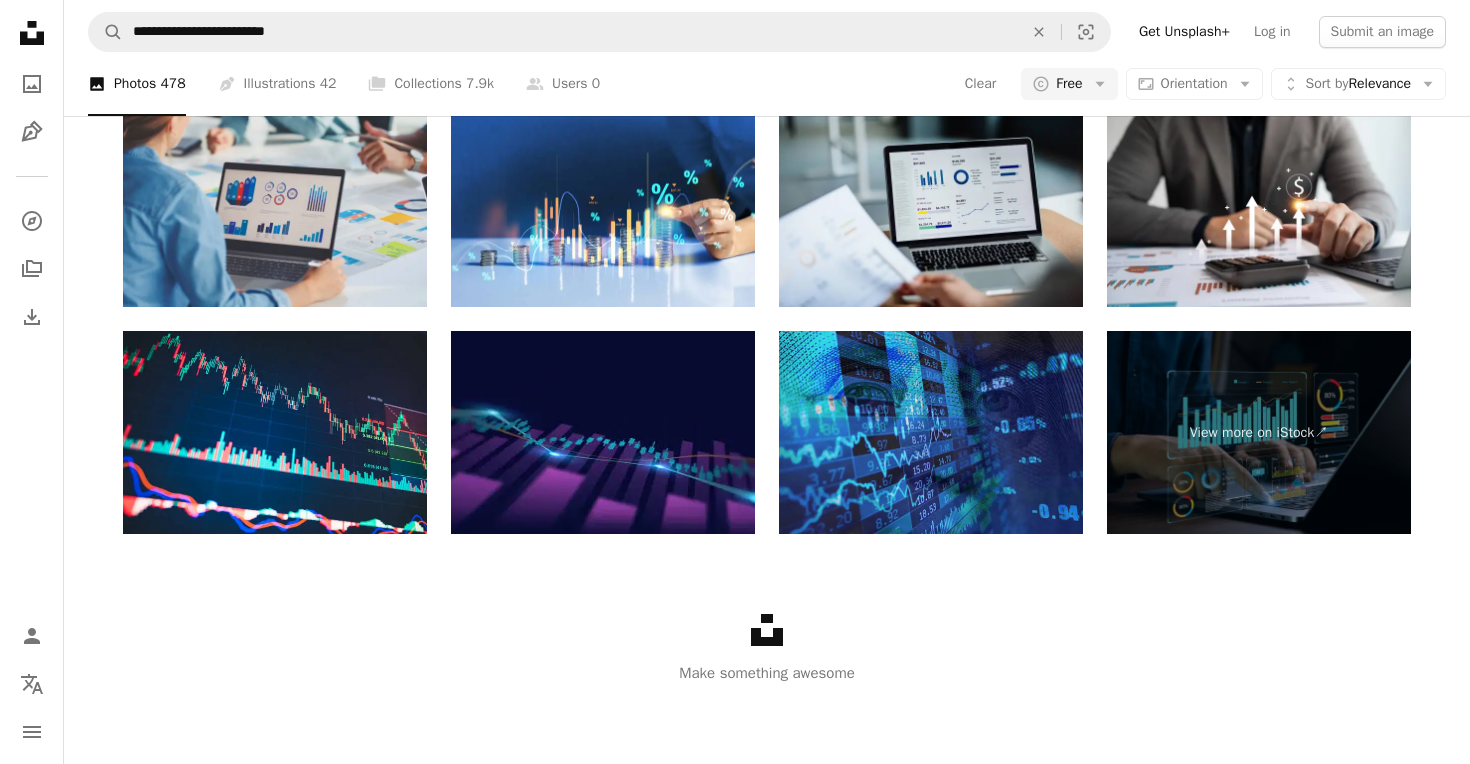 click at bounding box center (275, 206) 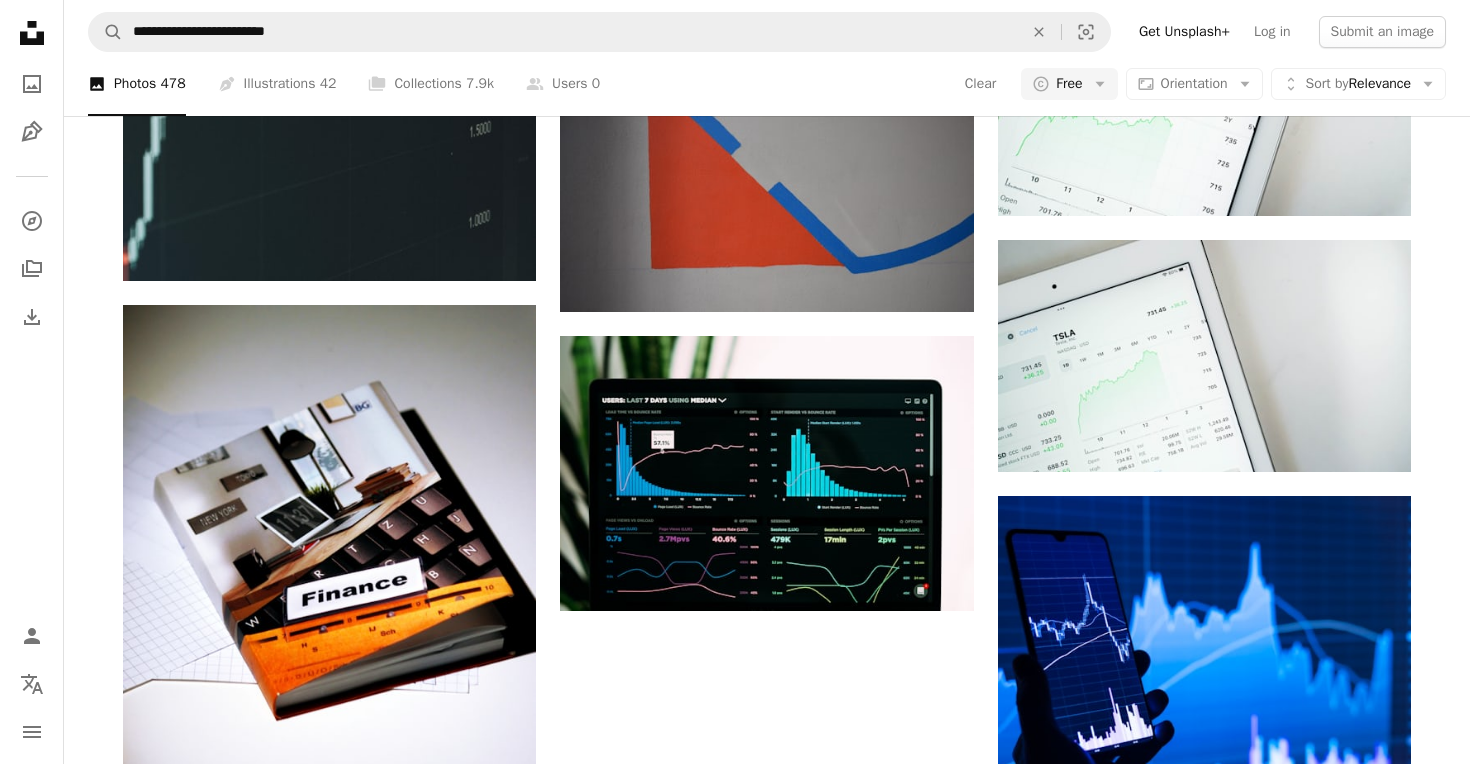scroll, scrollTop: 1776, scrollLeft: 0, axis: vertical 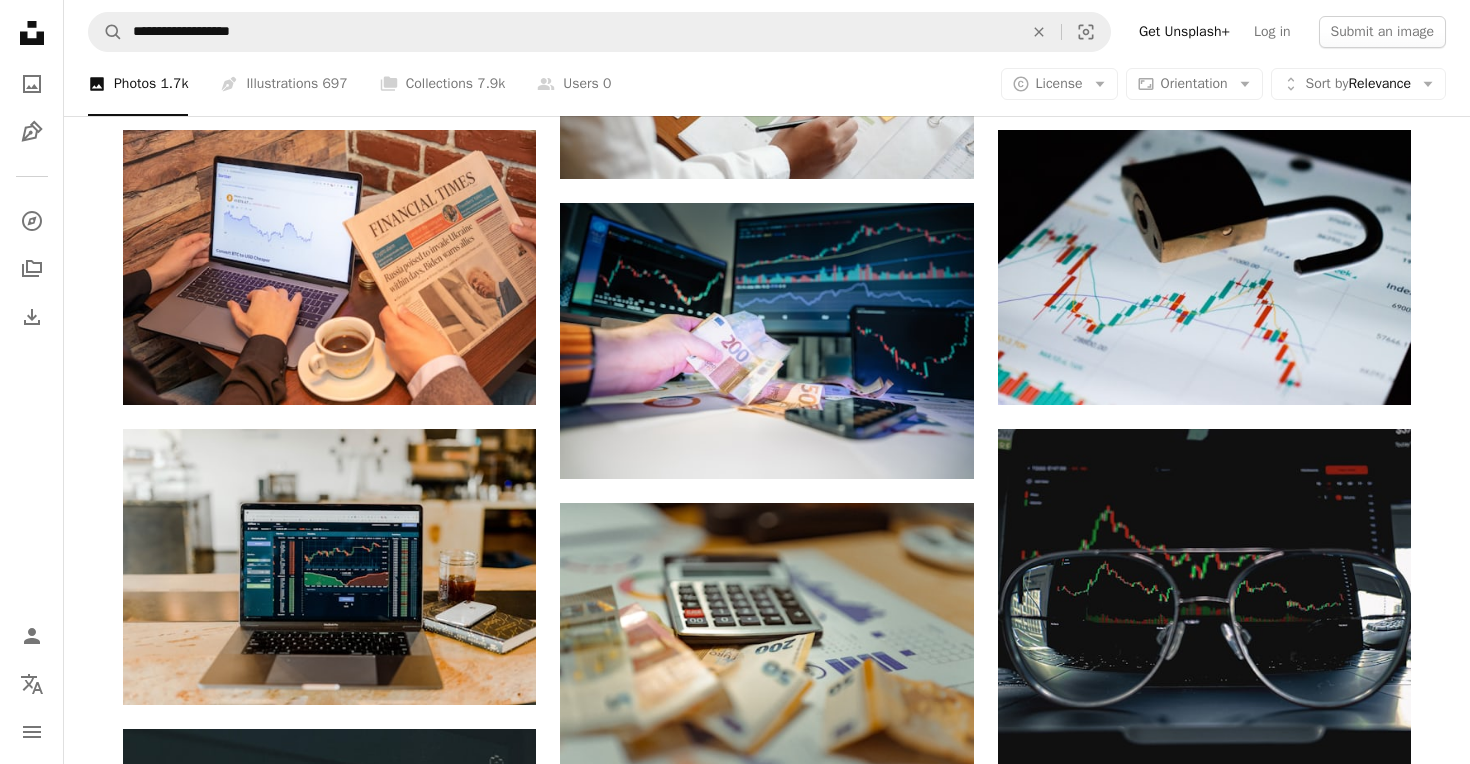 click on "**********" at bounding box center [767, 32] 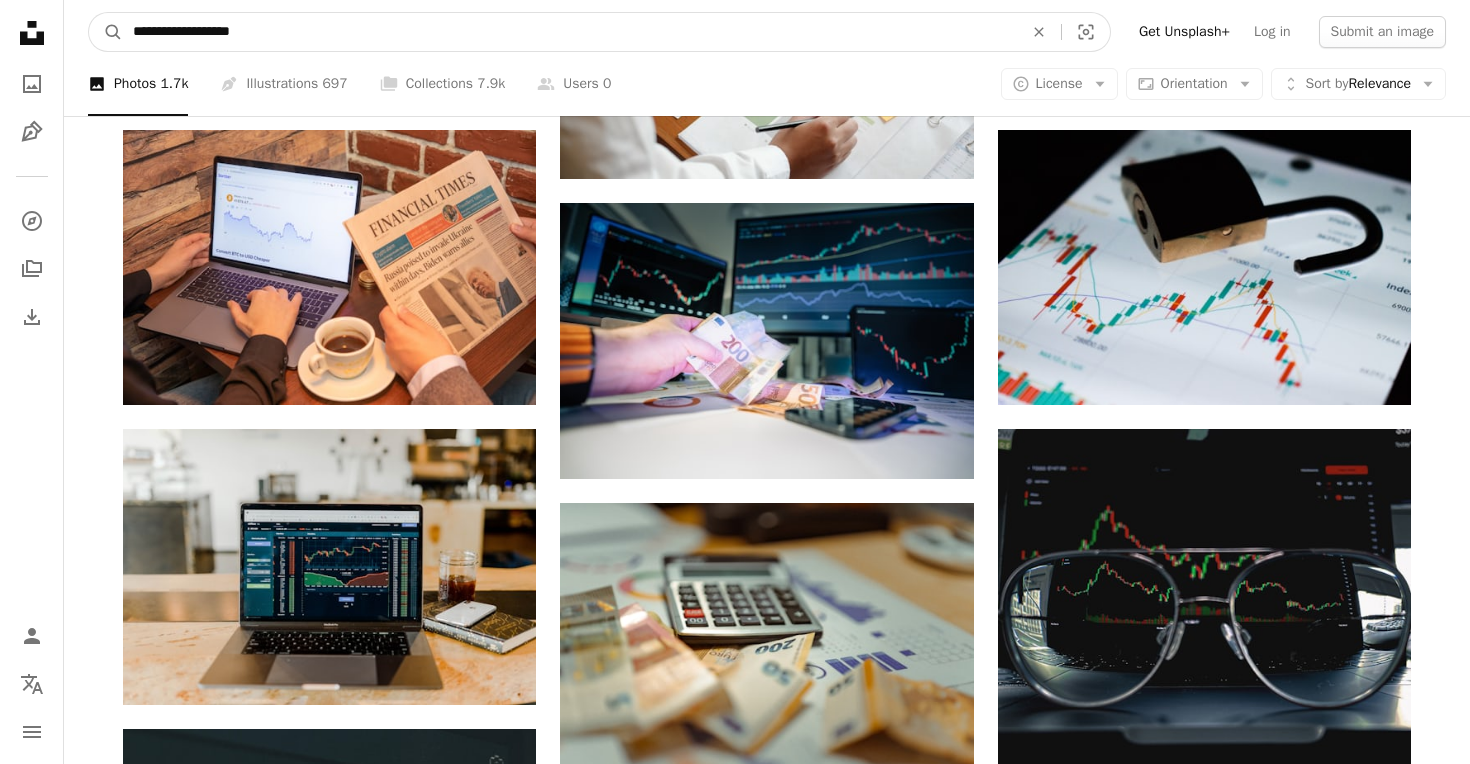 click on "**********" at bounding box center (570, 32) 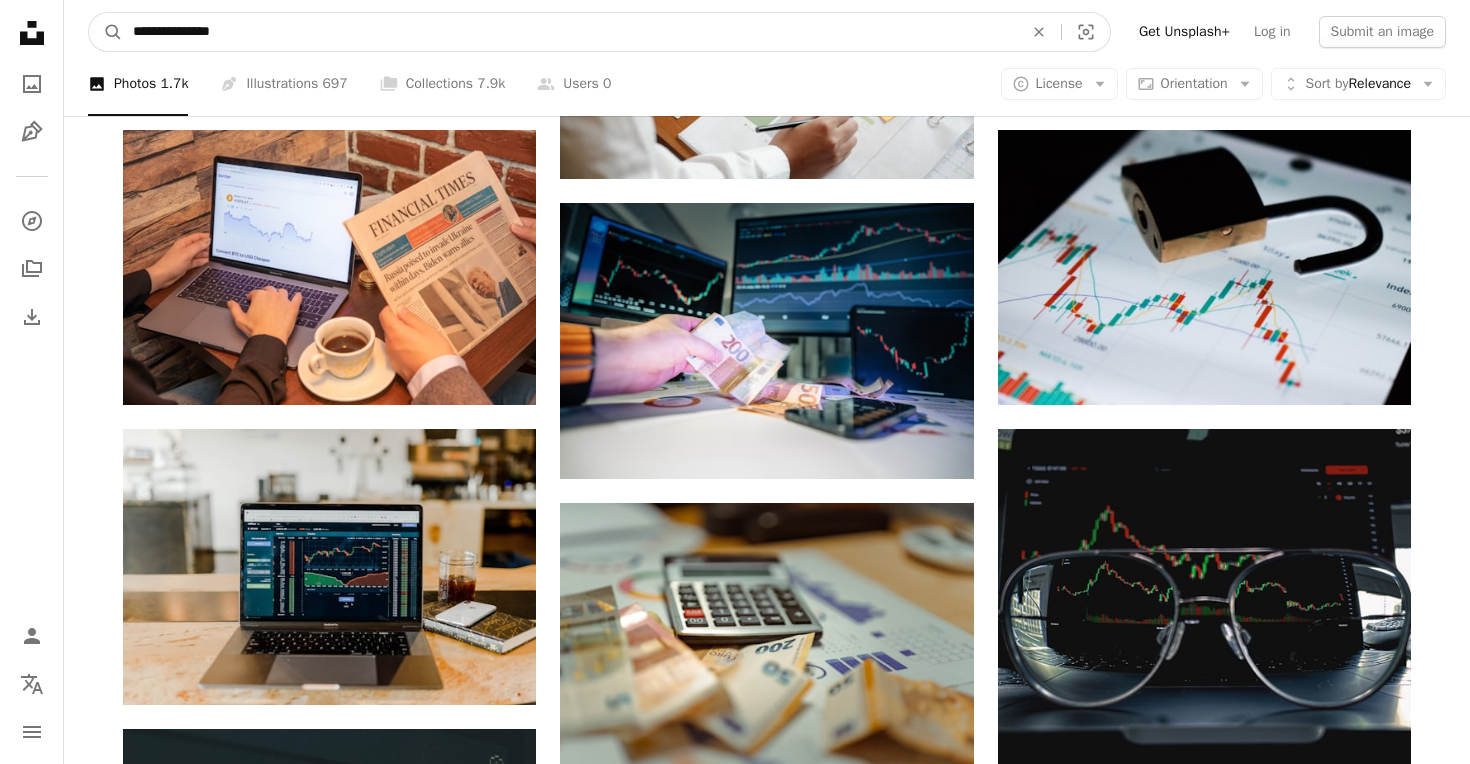 type on "**********" 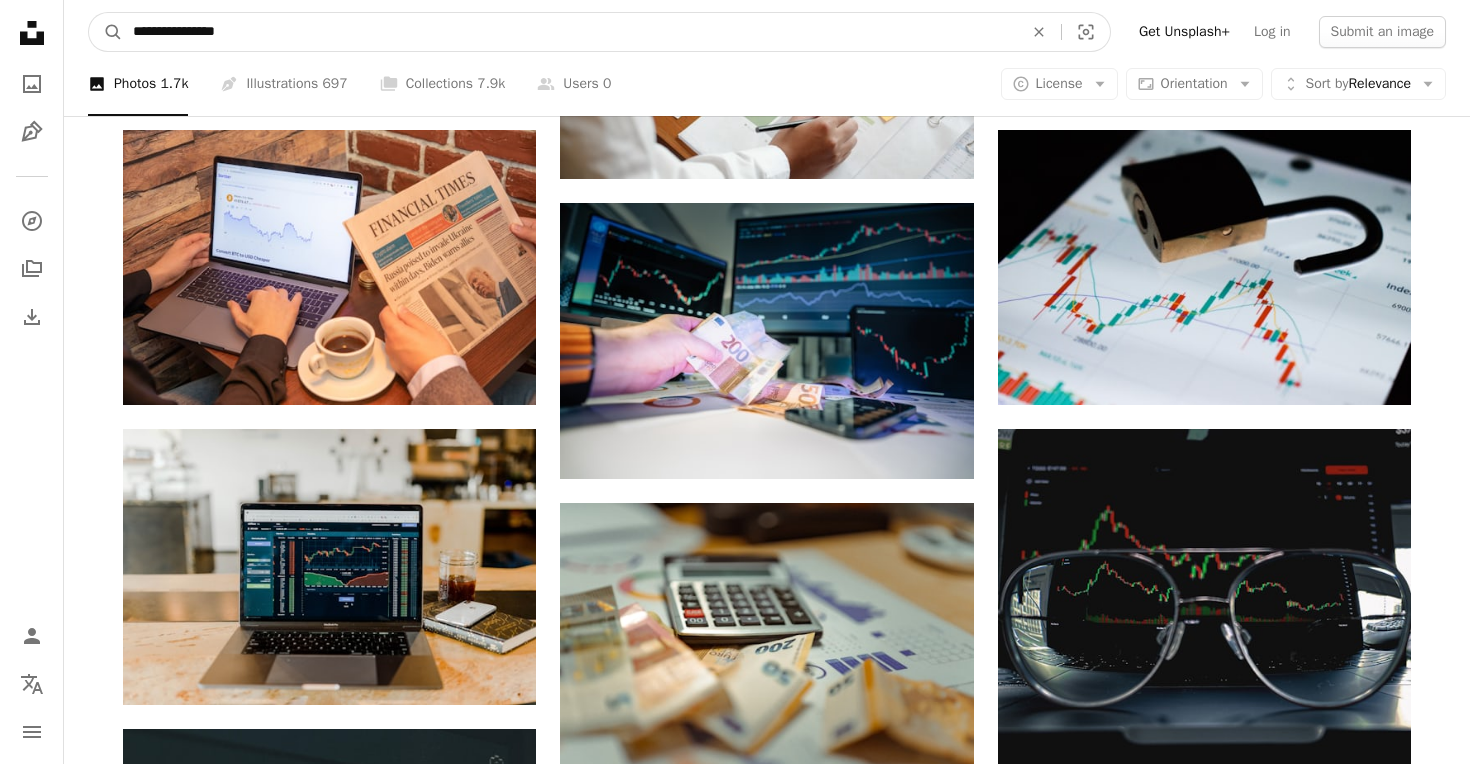 click on "A magnifying glass" at bounding box center [106, 32] 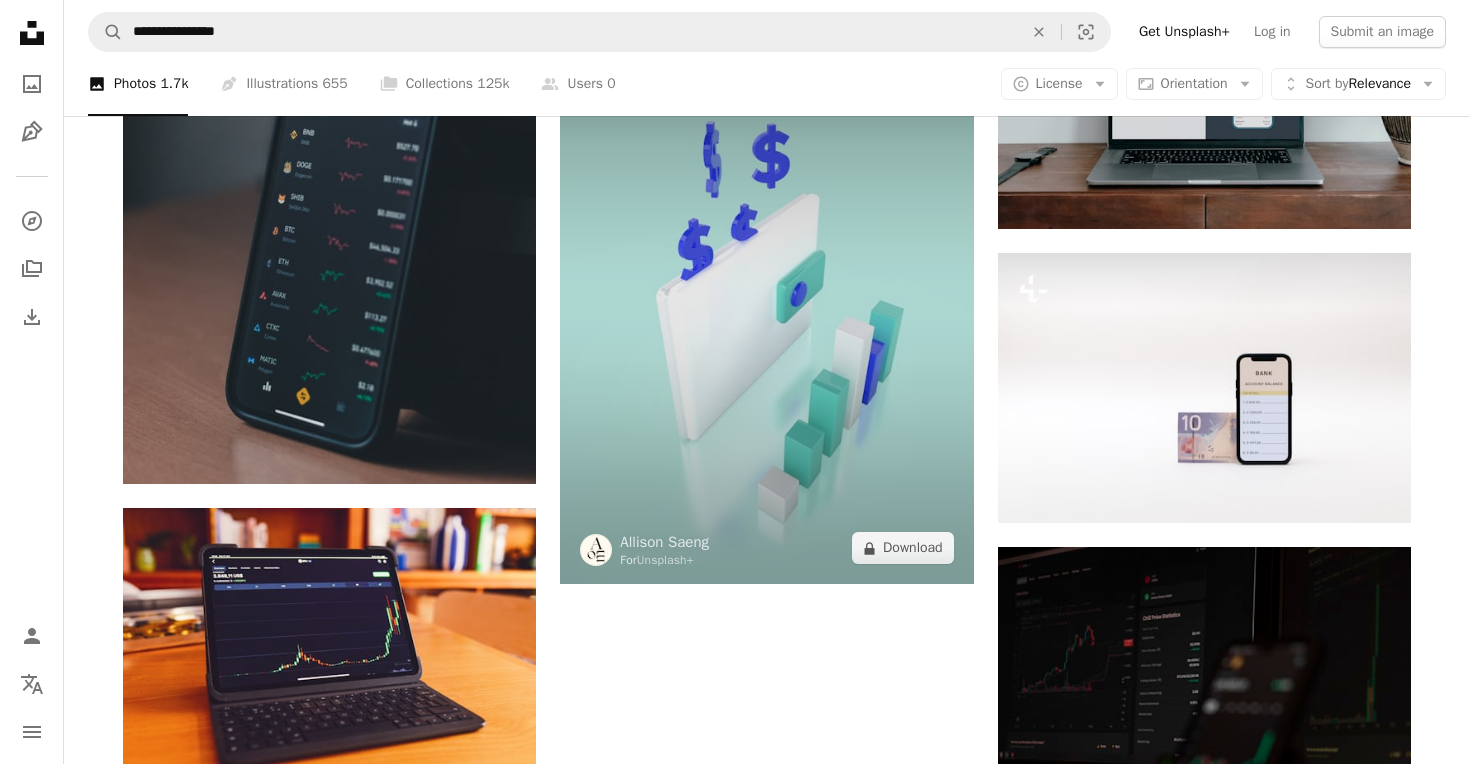 scroll, scrollTop: 2209, scrollLeft: 0, axis: vertical 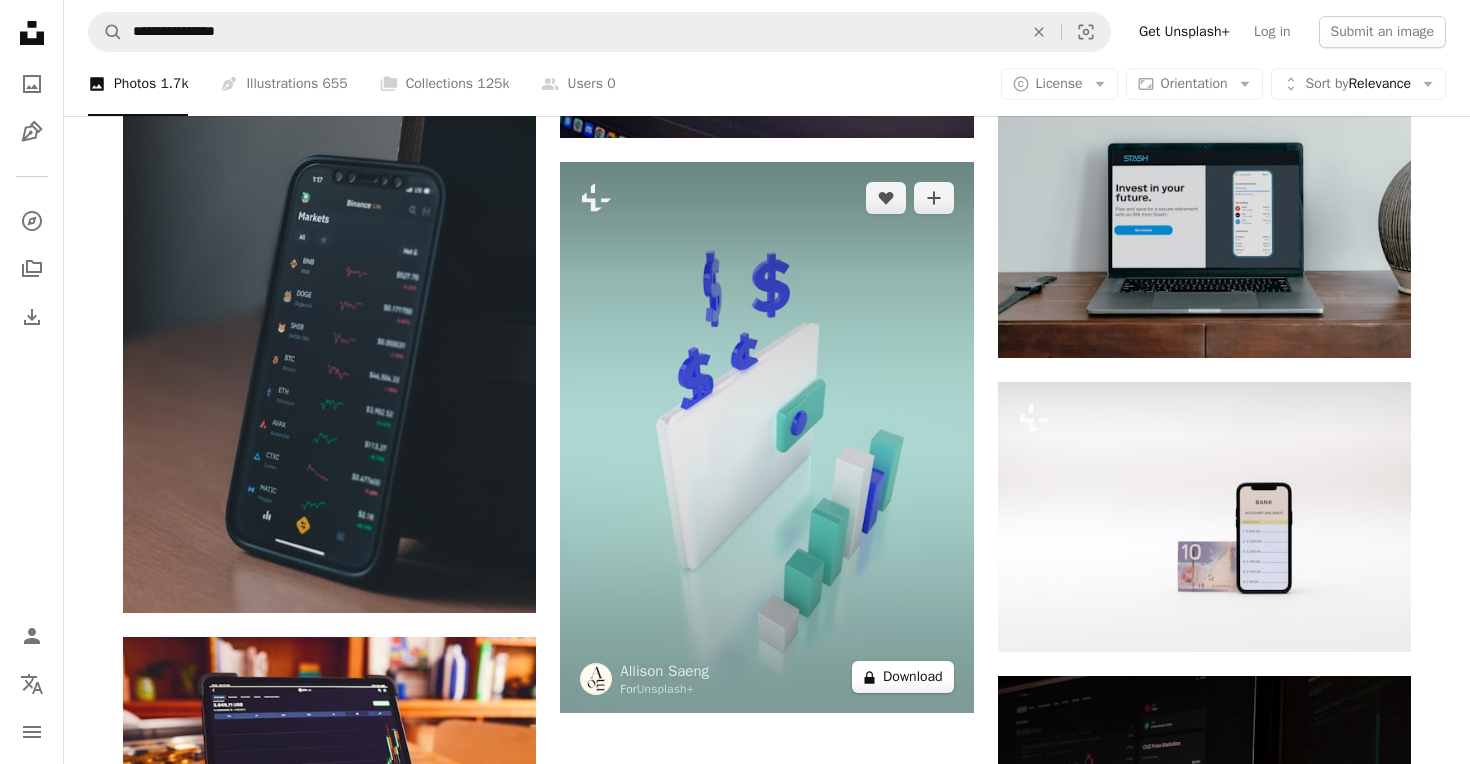 click on "A lock Download" at bounding box center [903, 677] 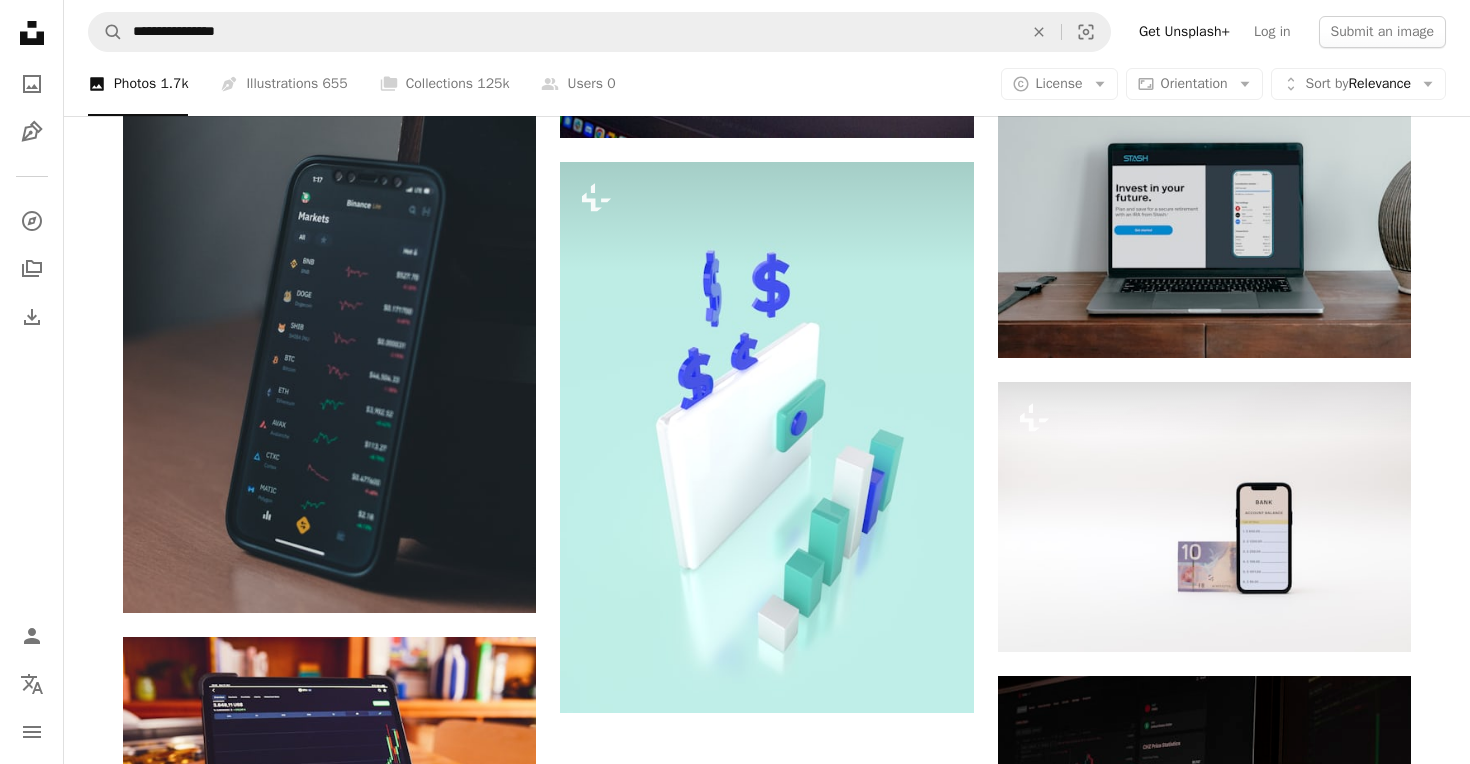 click on "An X shape Premium, ready to use images. Get unlimited access. A plus sign Members-only content added monthly A plus sign Unlimited royalty-free downloads A plus sign Illustrations  New A plus sign Enhanced legal protections yearly 66%  off monthly $12   $4 USD per month * Get  Unsplash+ * When paid annually, billed upfront  $48 Taxes where applicable. Renews automatically. Cancel anytime." at bounding box center [735, 3095] 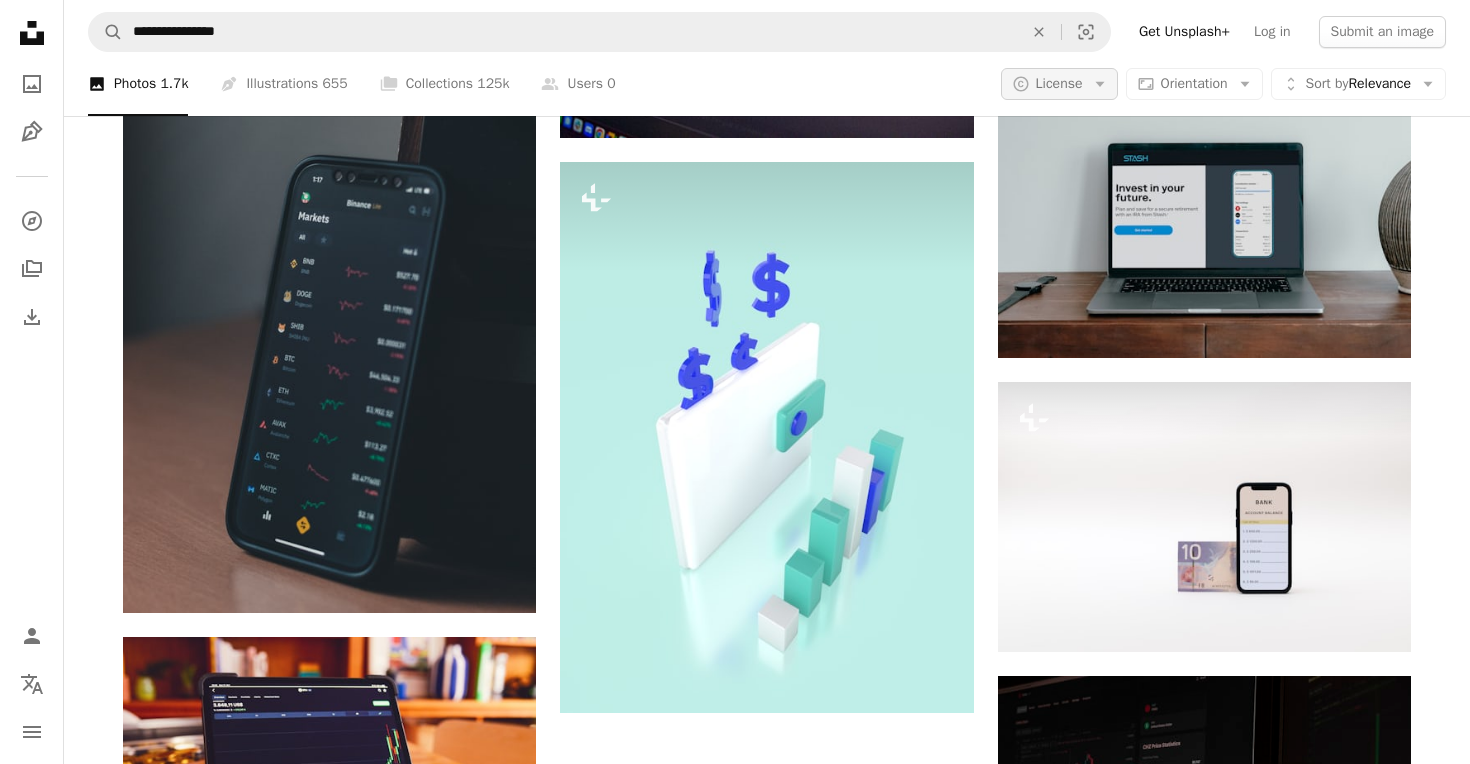 click on "License" at bounding box center [1059, 83] 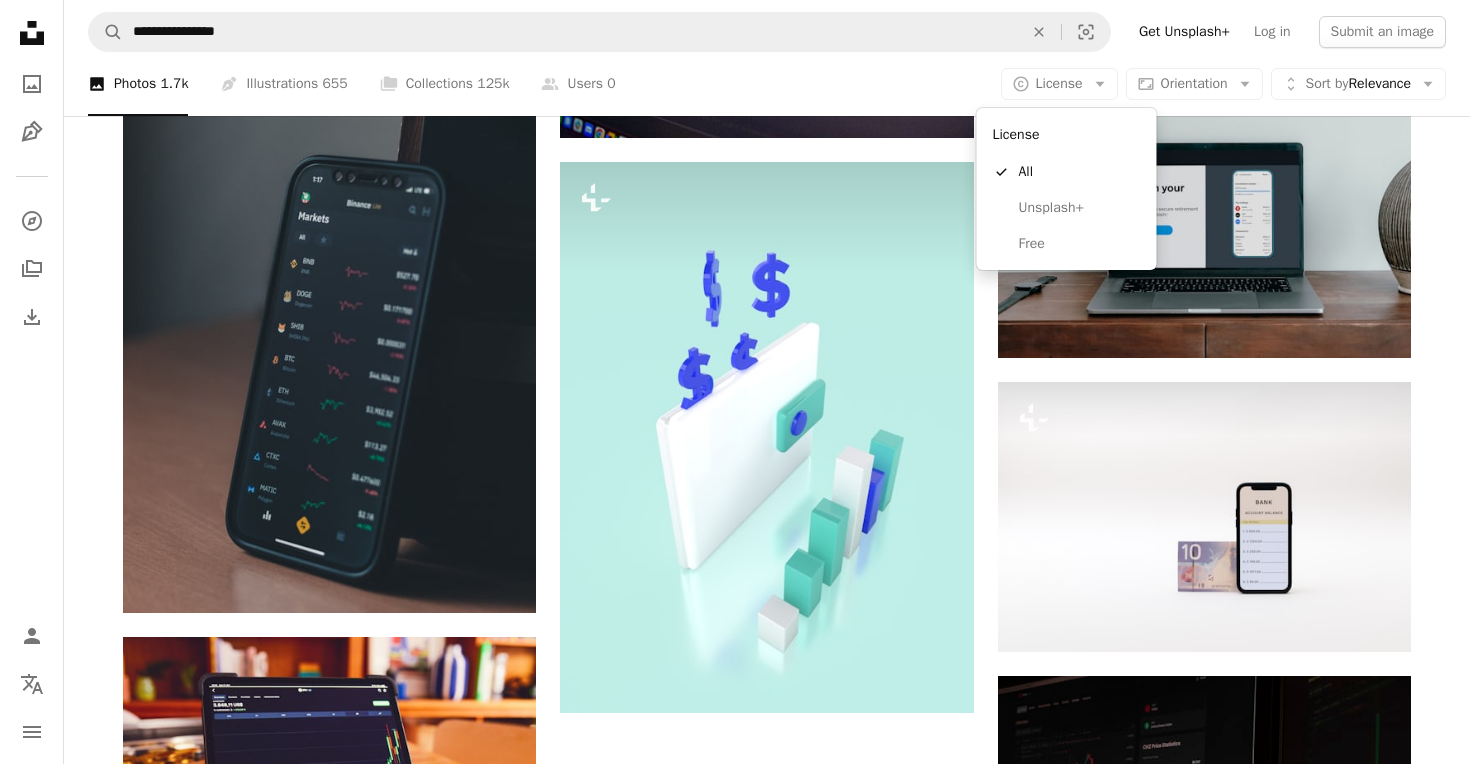 click on "Free" at bounding box center (1067, 244) 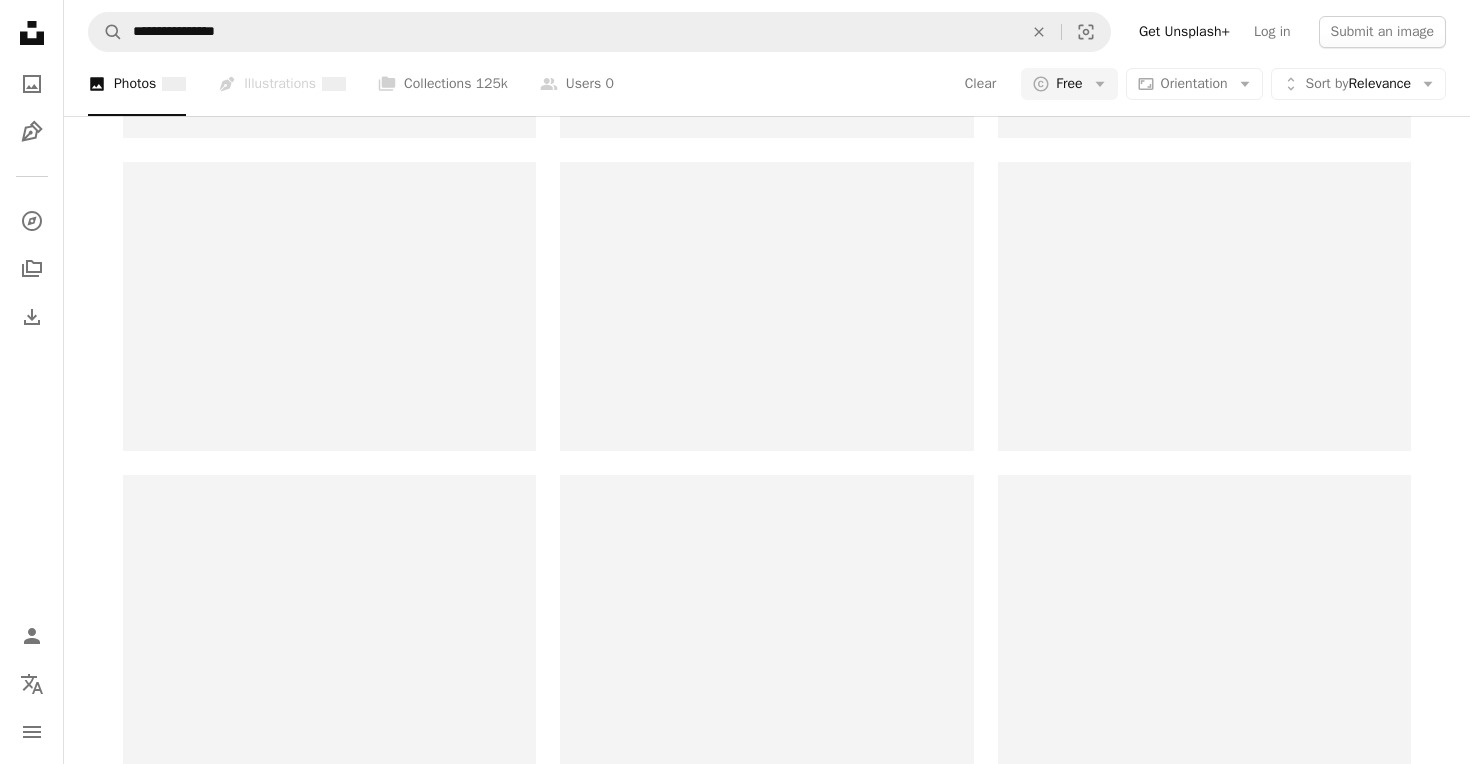 scroll, scrollTop: 0, scrollLeft: 0, axis: both 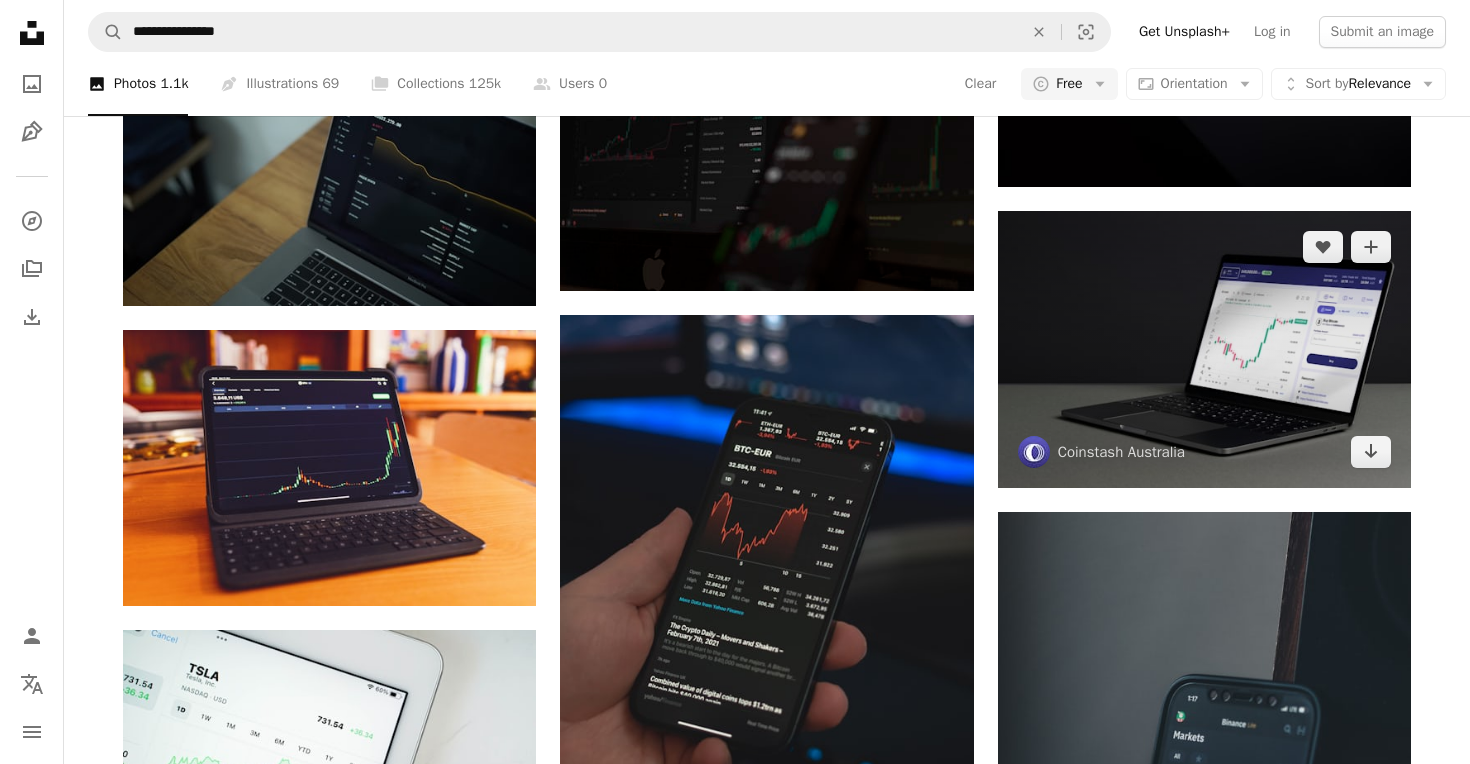 click at bounding box center (1204, 349) 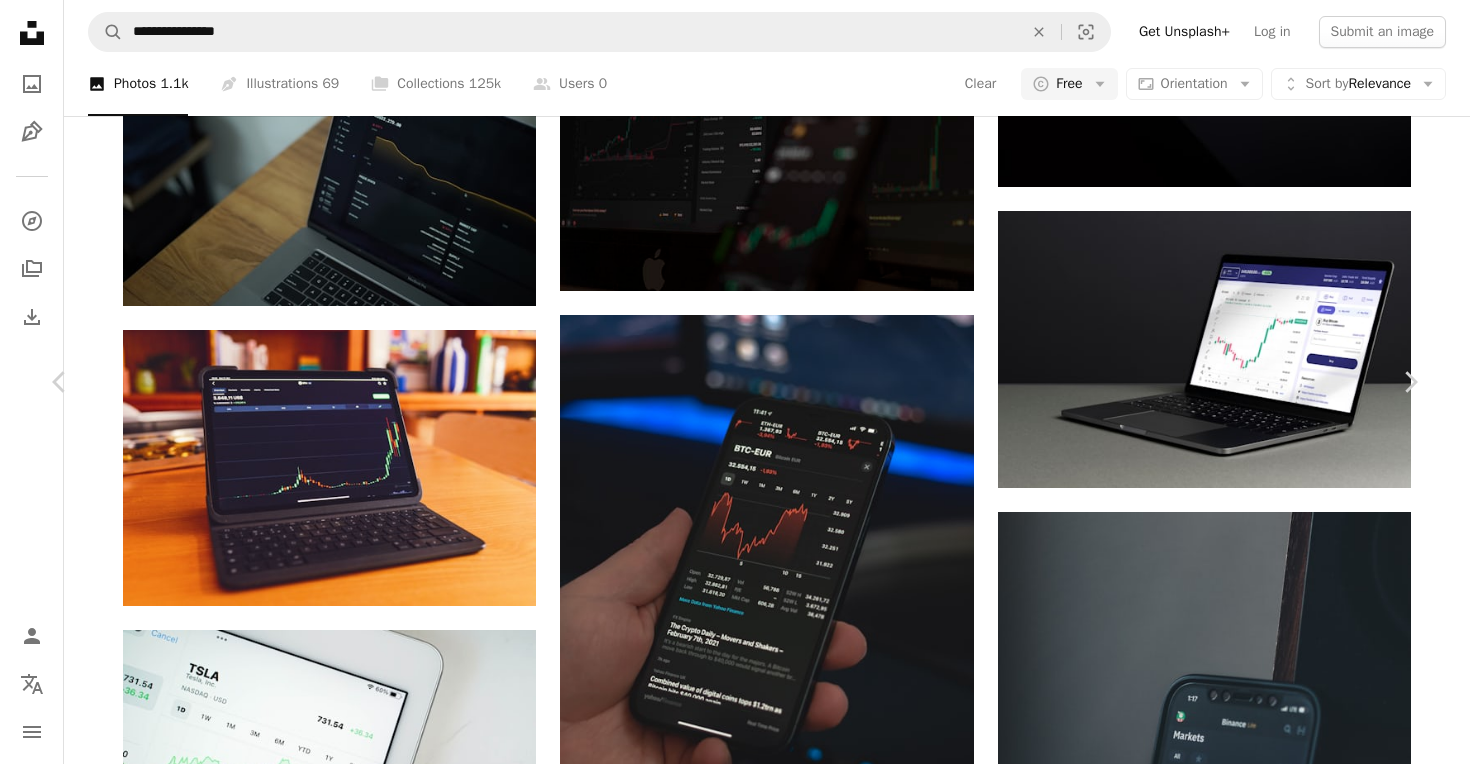 click on "An X shape Chevron left Chevron right [FIRST] [LAST] [FIRST] [LAST] A heart A plus sign Download free Chevron down Zoom in Views 55,753 Downloads 598 A forward-right arrow Share Info icon Info More Actions Please make sure to credit coinstash.com.au Calendar outlined Published on  [MONTH] [DAY], [YEAR] Safety Free to use under the  Unsplash License money finance bitcoin market crypto cryptocurrency coin binance coinbase computer laptop white electronics chart Creative Commons images Browse premium related images on iStock  |  Save 20% with code UNSPLASH20 View more on iStock  ↗ Related images A heart A plus sign [FIRST] [LAST] For  Unsplash+ A lock Download A heart A plus sign [FIRST] [LAST] Available for hire A checkmark inside of a circle Arrow pointing down A heart A plus sign [FIRST] [LAST] Available for hire A checkmark inside of a circle Arrow pointing down A heart A plus sign [FIRST] [LAST] Available for hire Arrow pointing down For" at bounding box center [735, 2988] 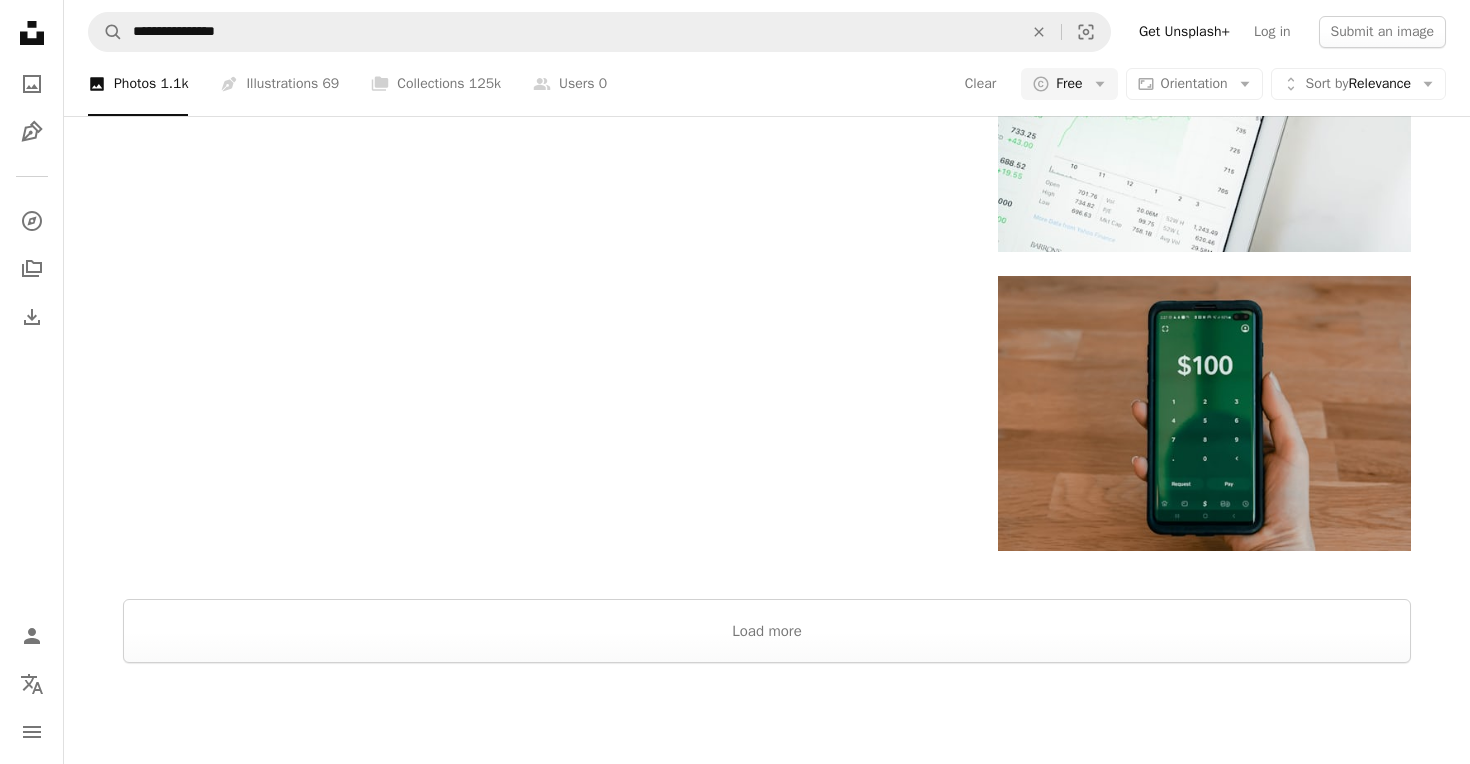 scroll, scrollTop: 3007, scrollLeft: 0, axis: vertical 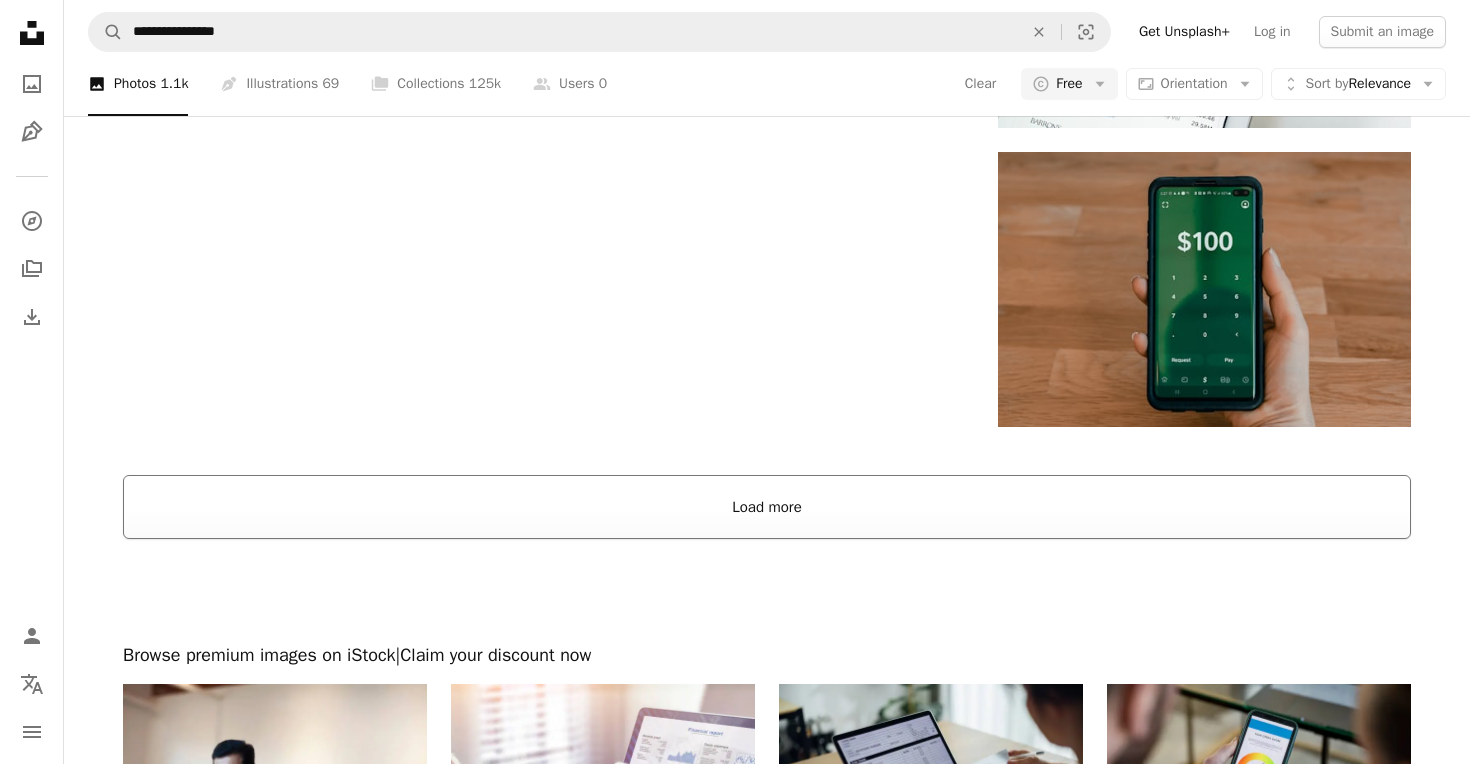 click on "Load more" at bounding box center [767, 507] 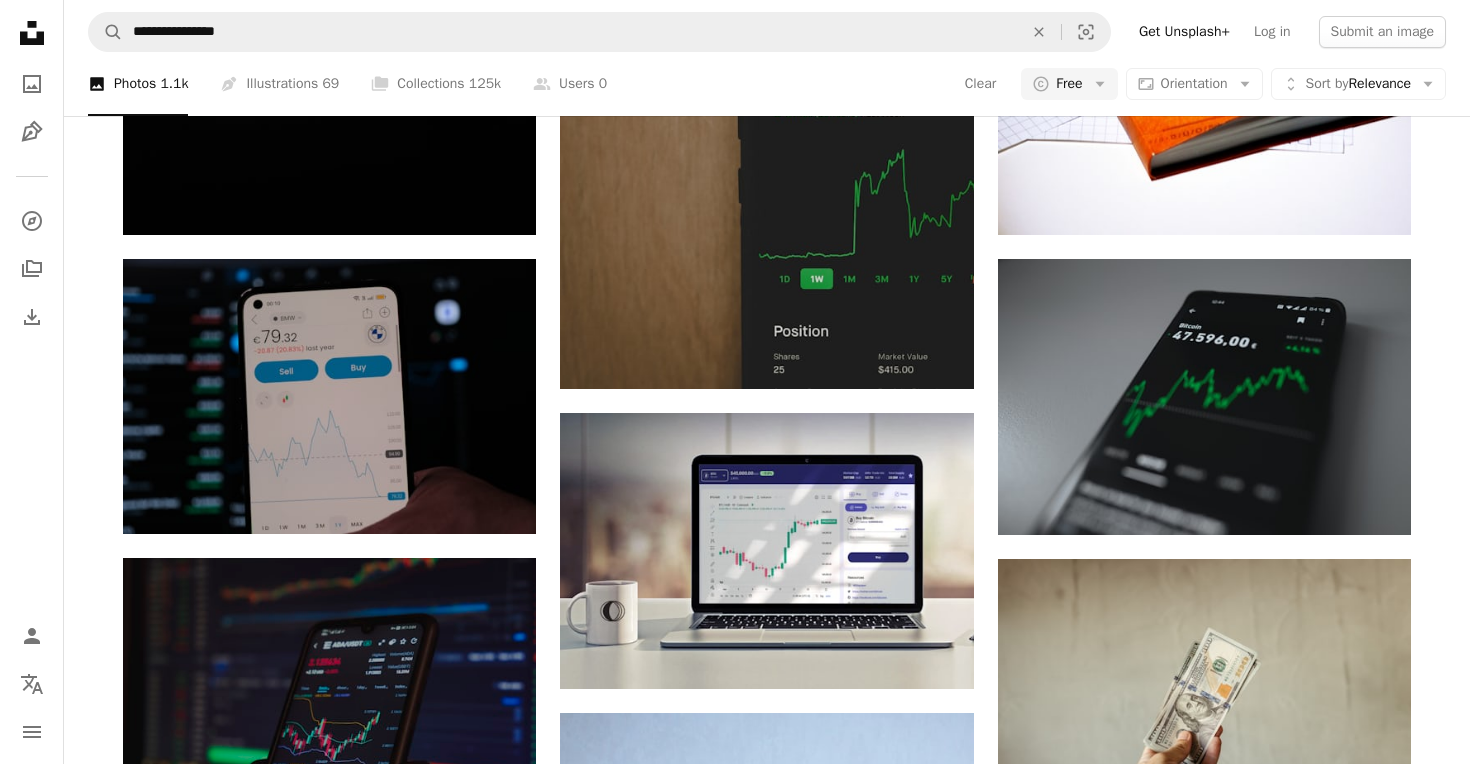 scroll, scrollTop: 12033, scrollLeft: 0, axis: vertical 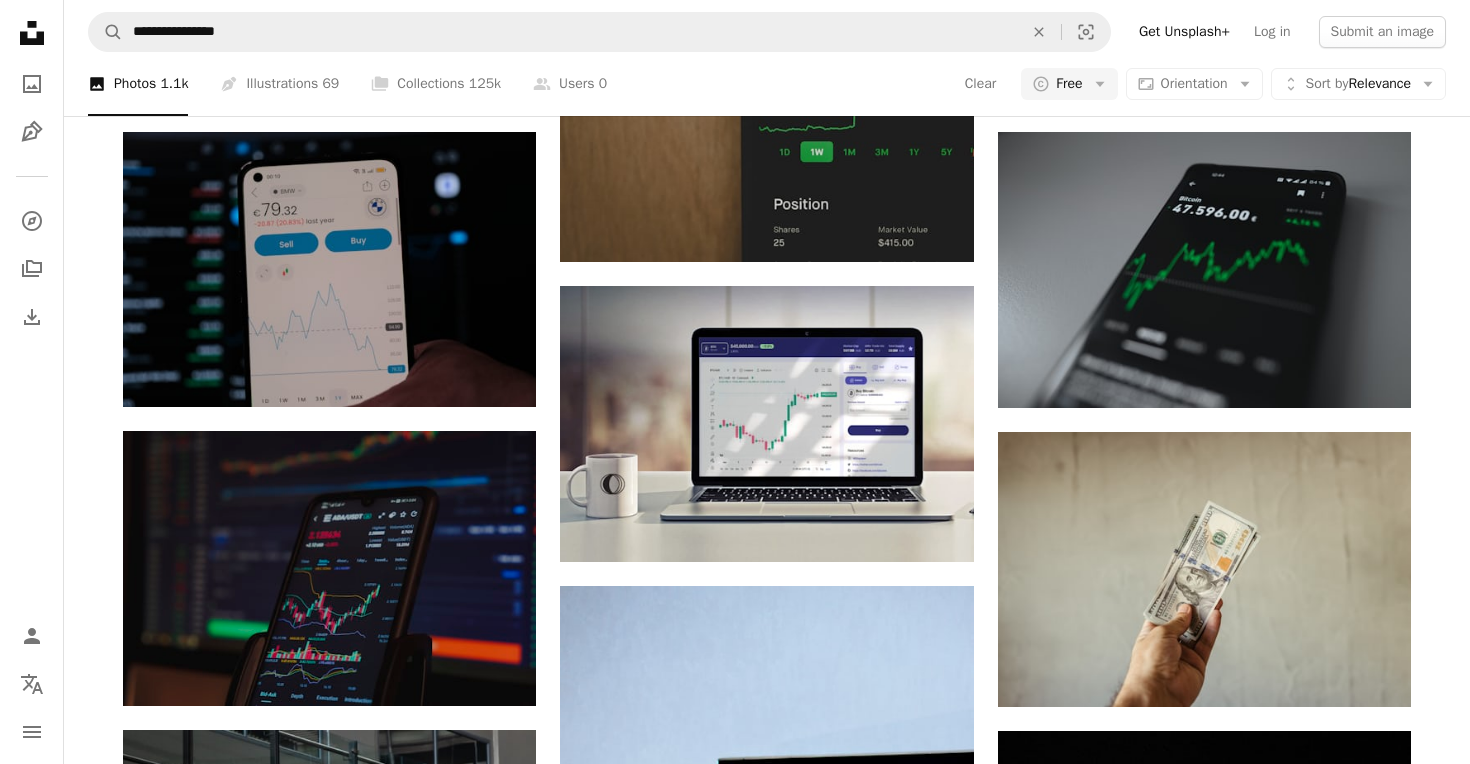 click on "**********" at bounding box center [767, 32] 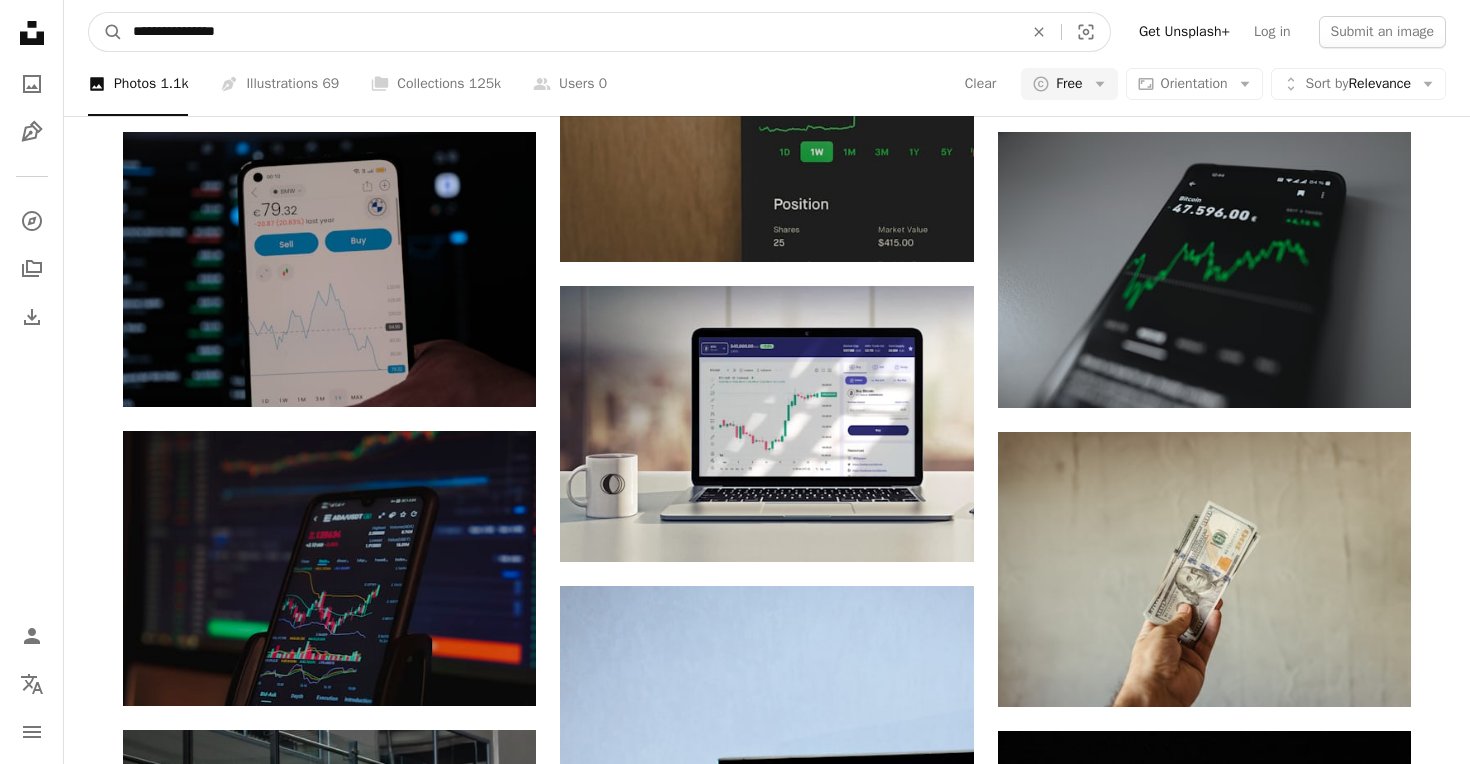 click on "**********" at bounding box center (570, 32) 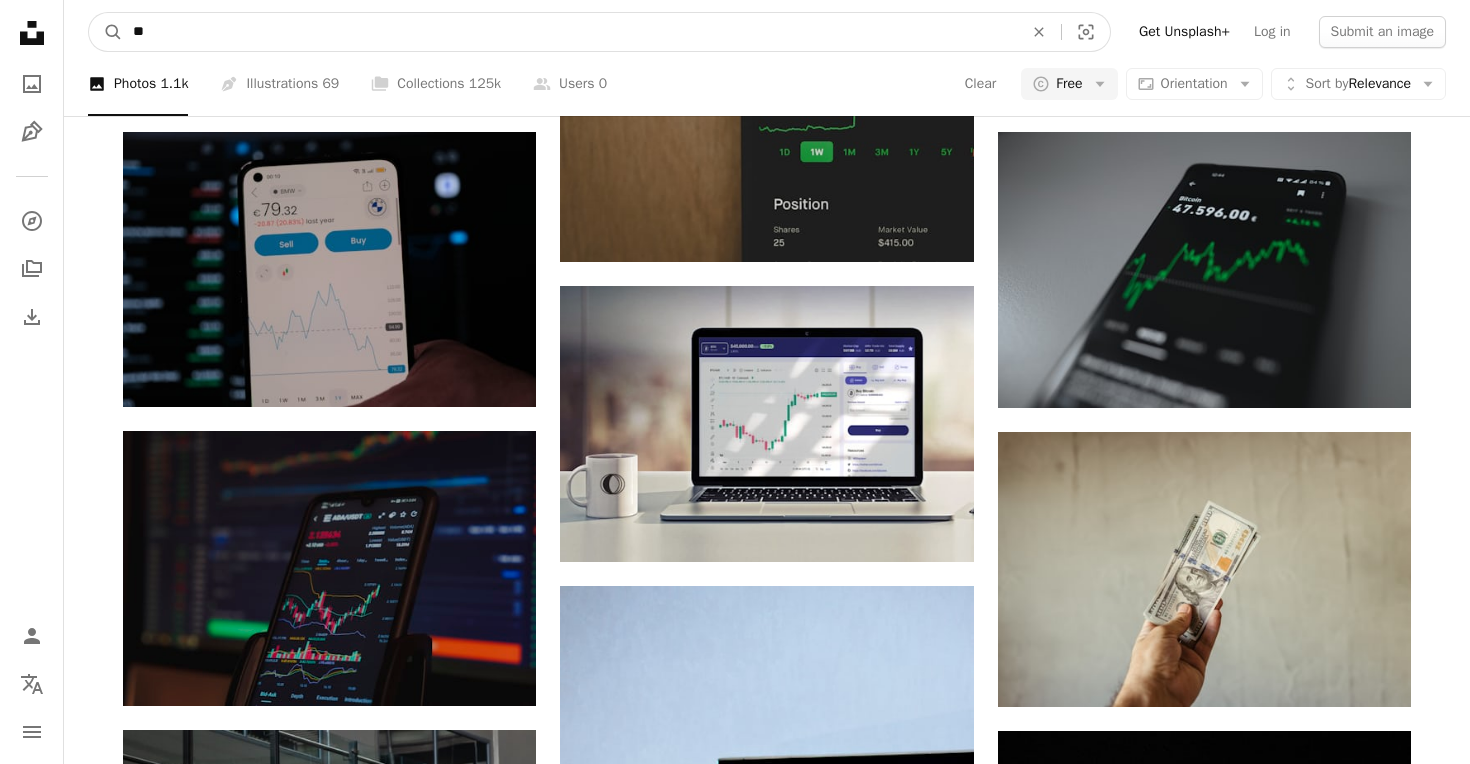 type on "*" 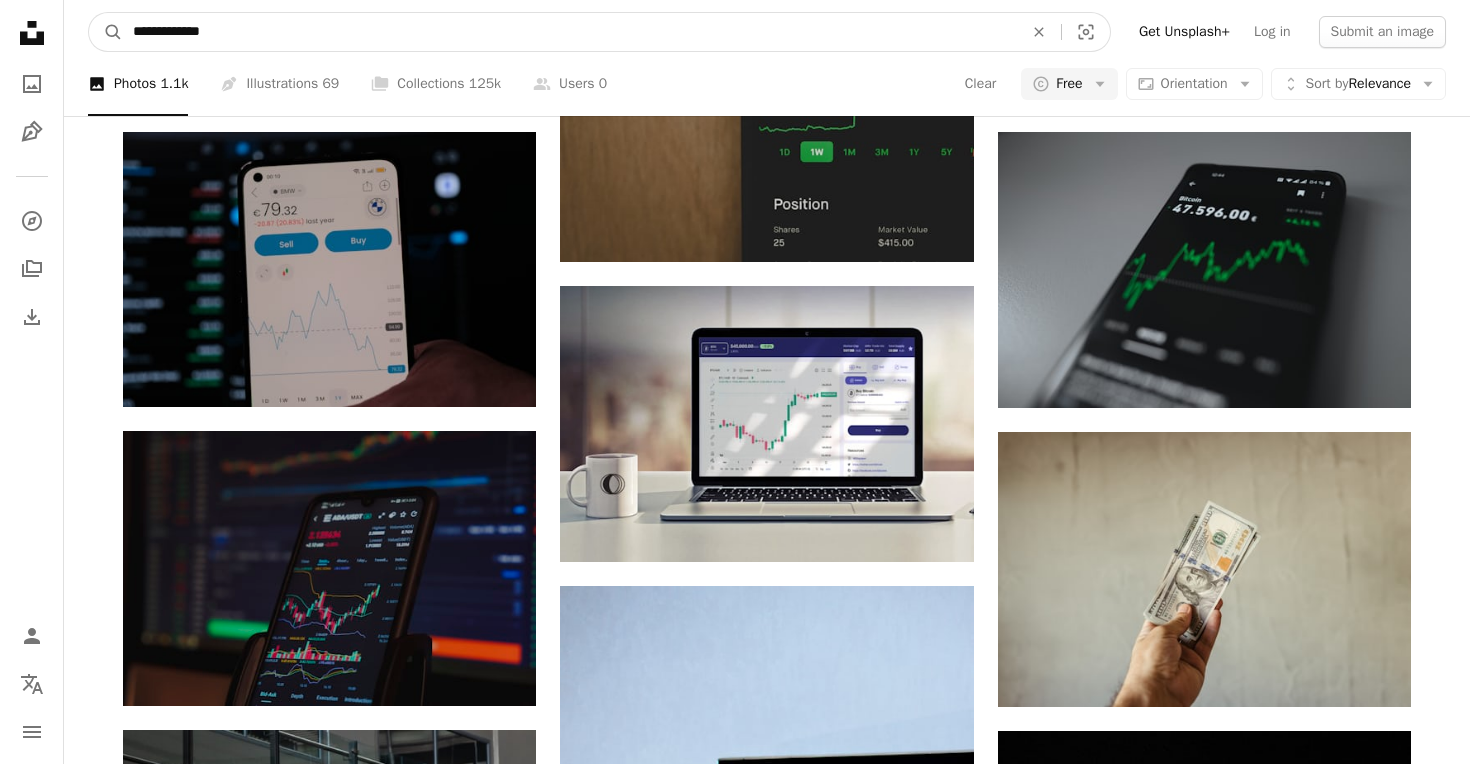 type on "**********" 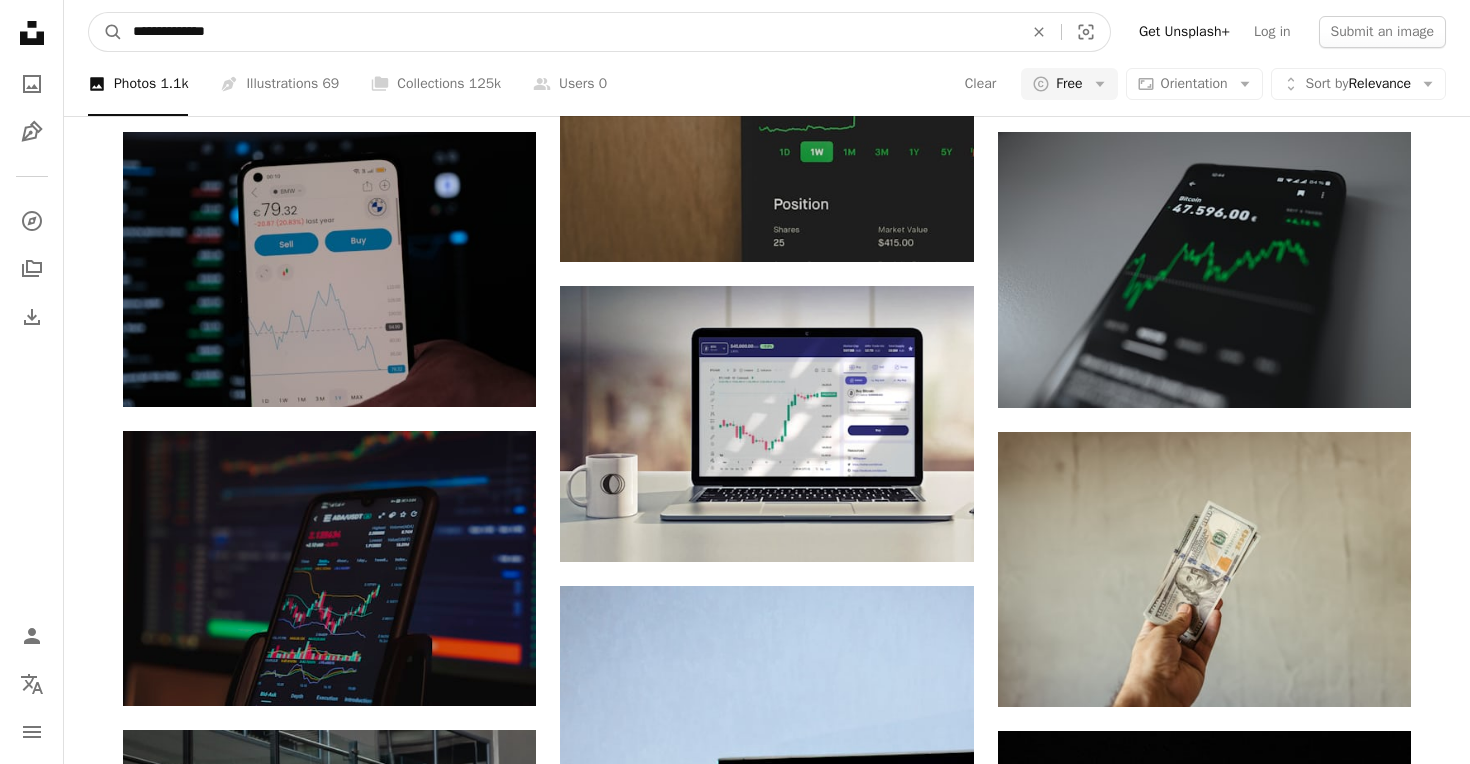 click on "A magnifying glass" at bounding box center [106, 32] 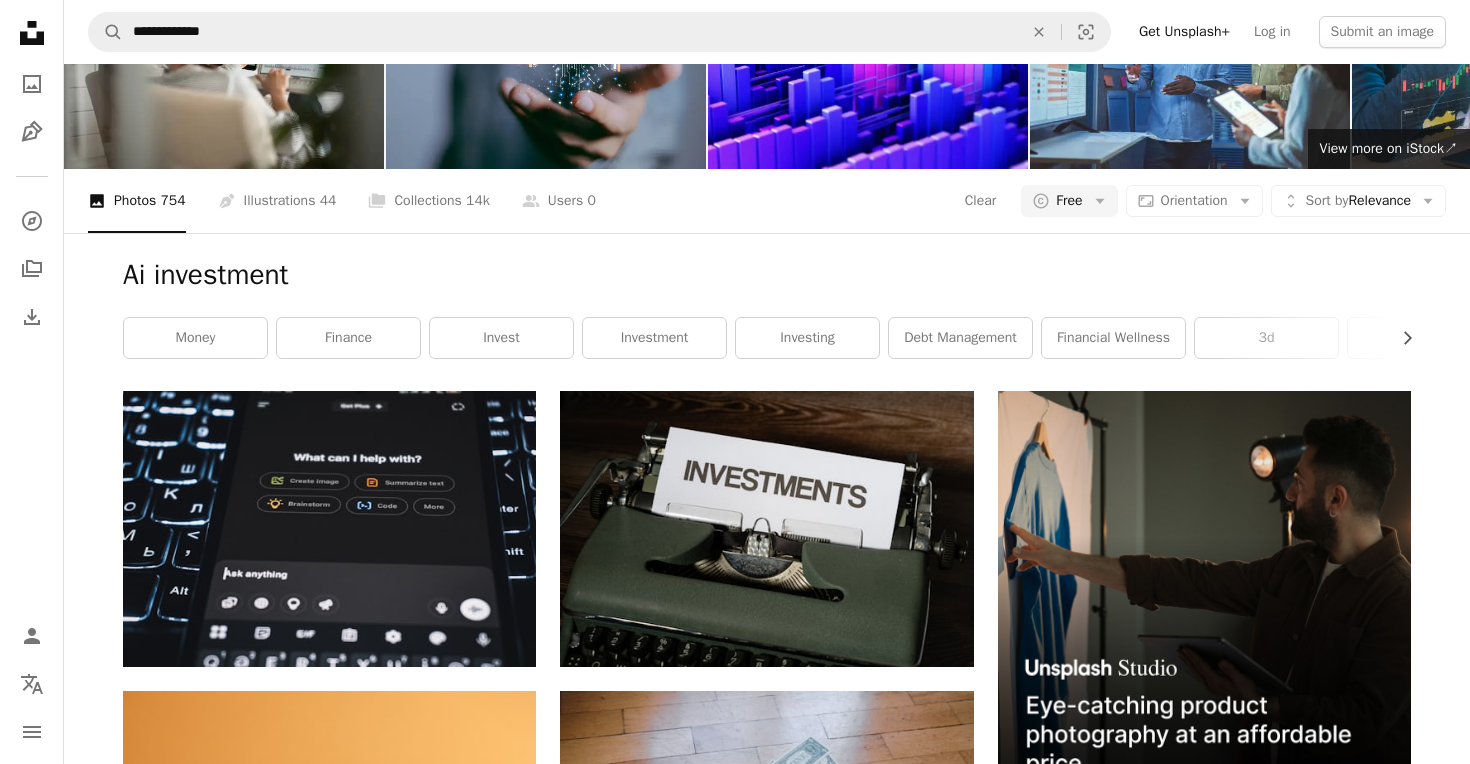 scroll, scrollTop: 113, scrollLeft: 0, axis: vertical 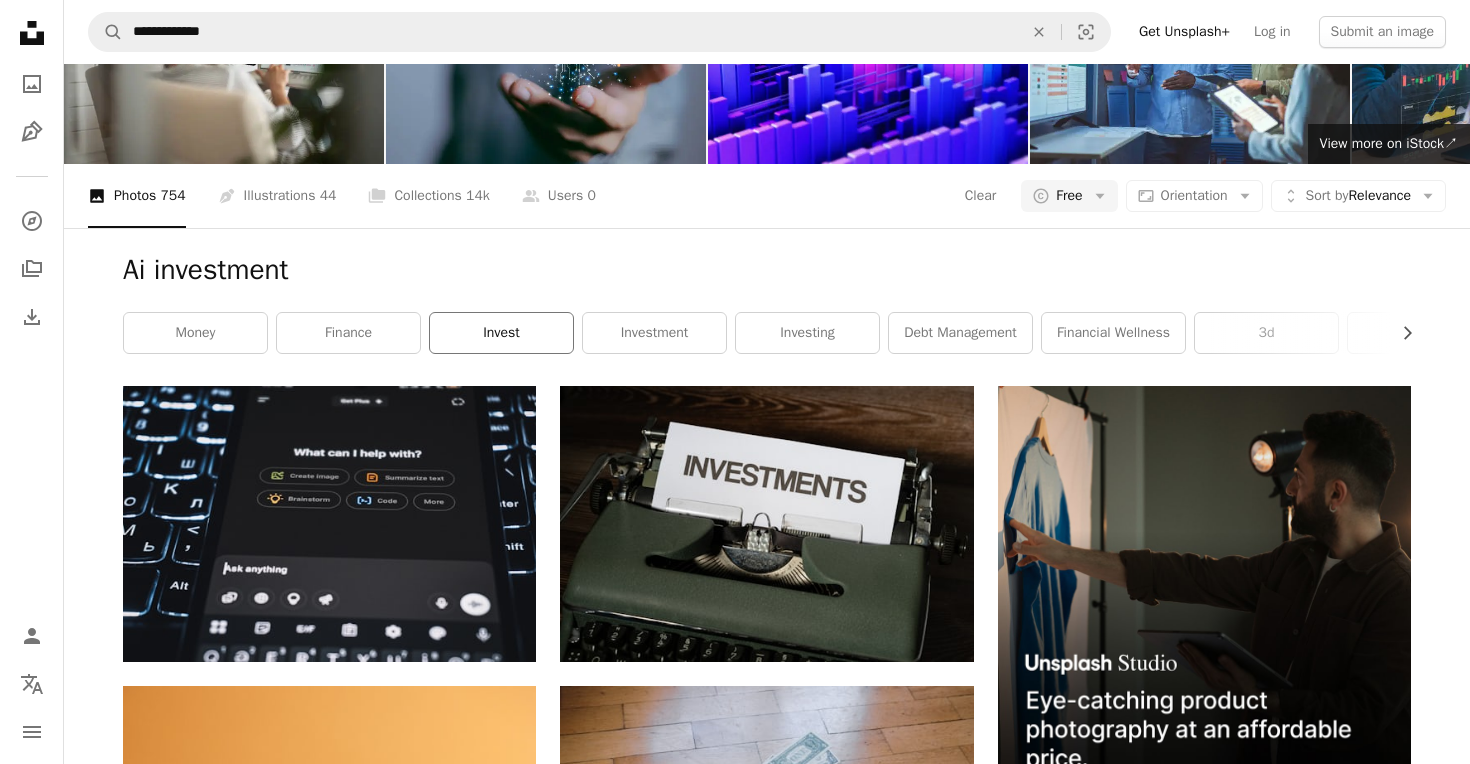 click on "invest" at bounding box center (501, 333) 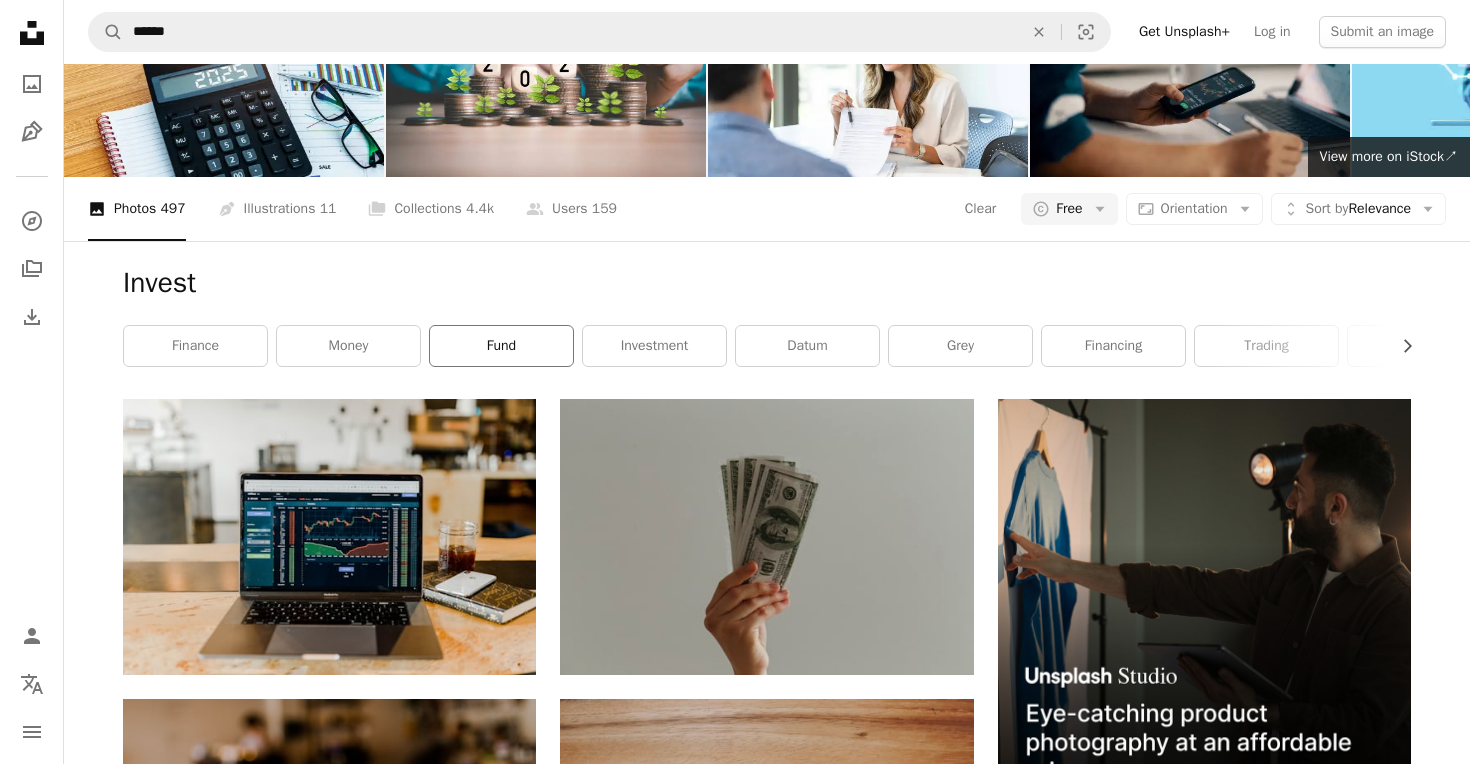 scroll, scrollTop: 148, scrollLeft: 0, axis: vertical 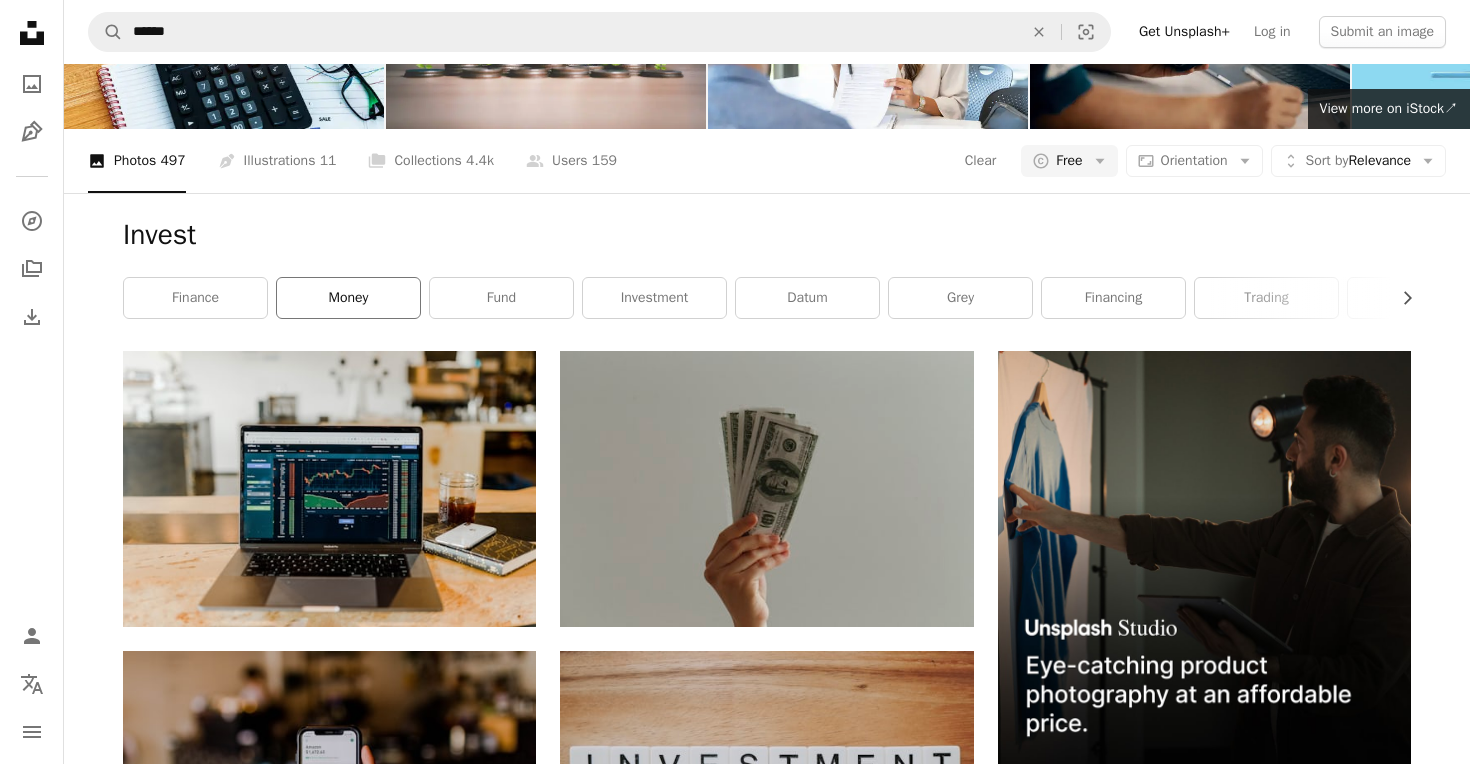 click on "money" at bounding box center (348, 298) 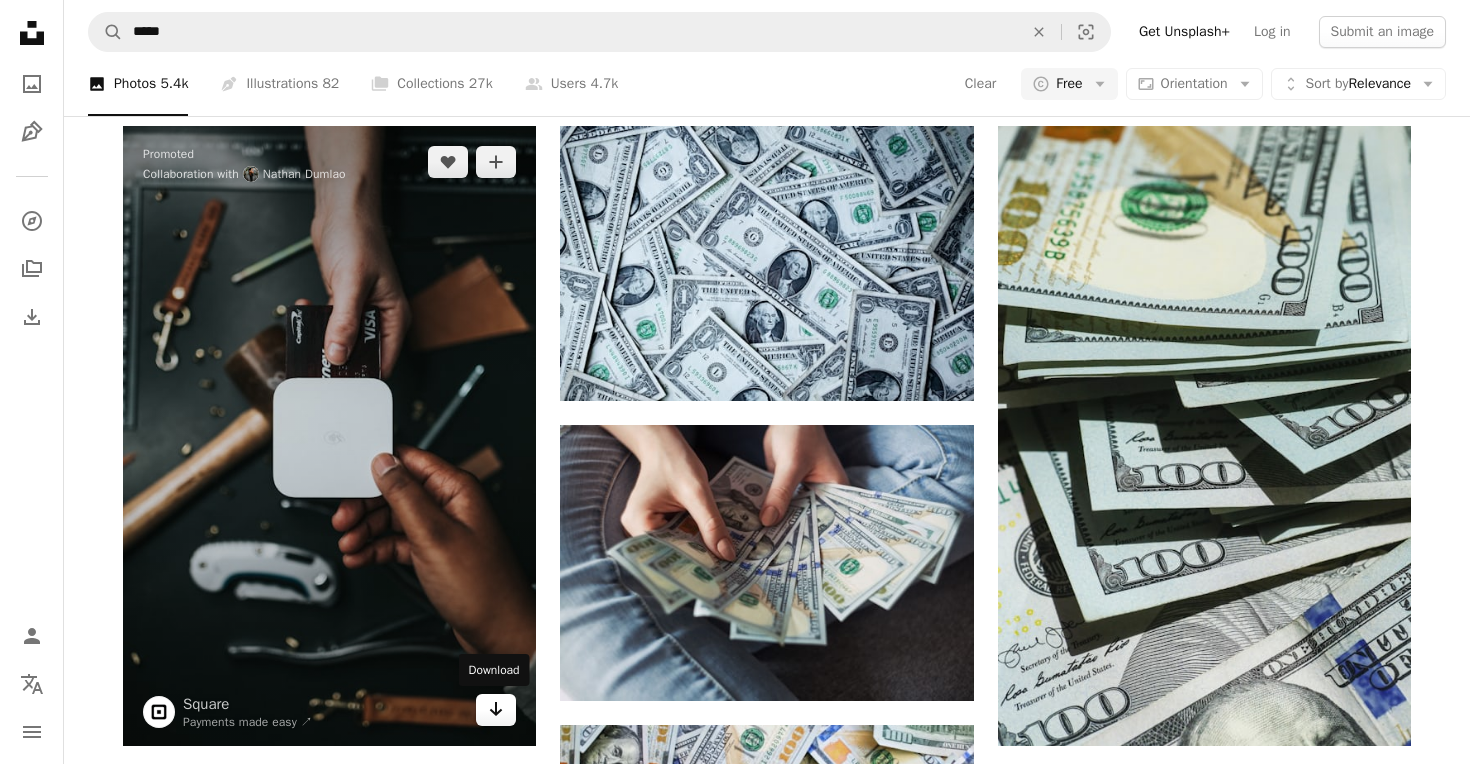 scroll, scrollTop: 0, scrollLeft: 0, axis: both 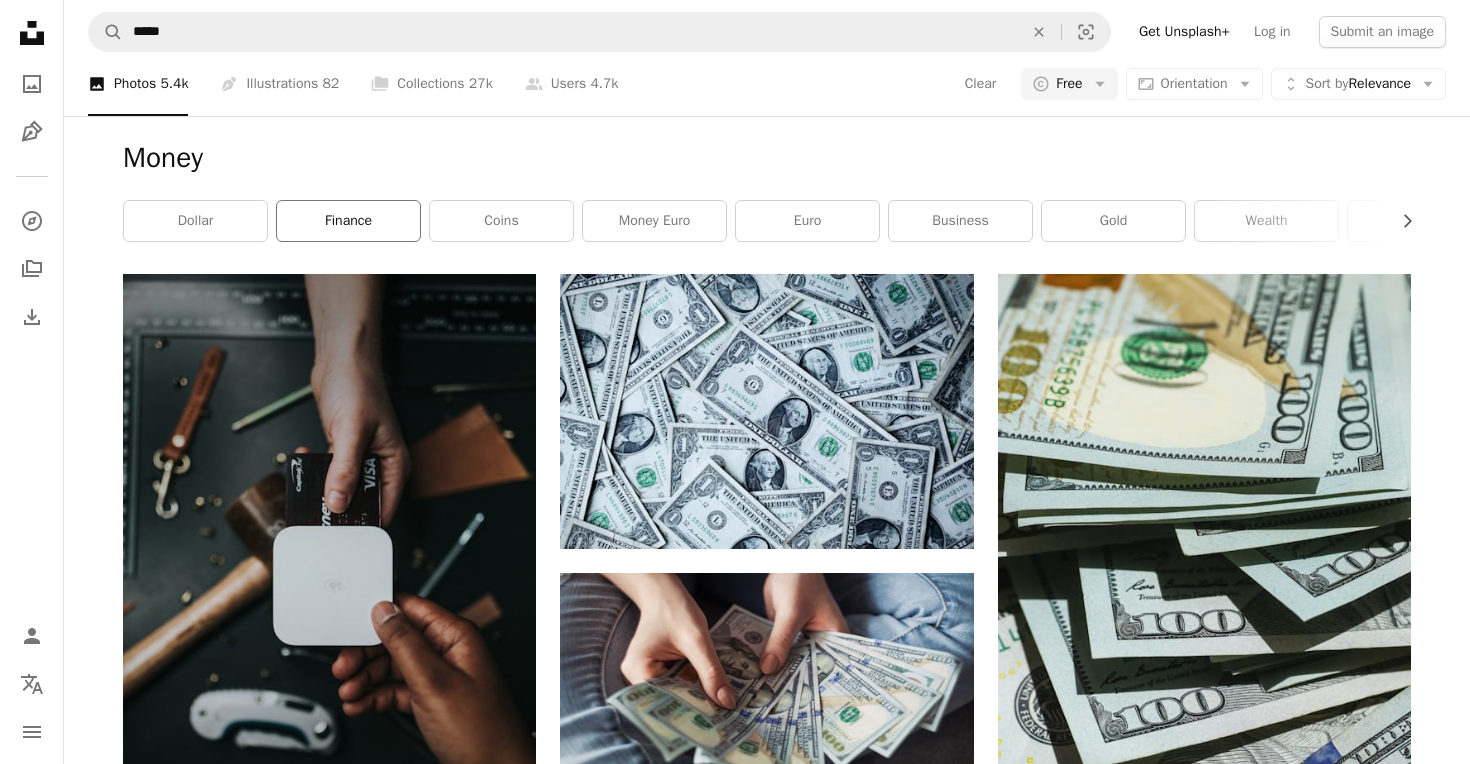 click on "finance" at bounding box center (348, 221) 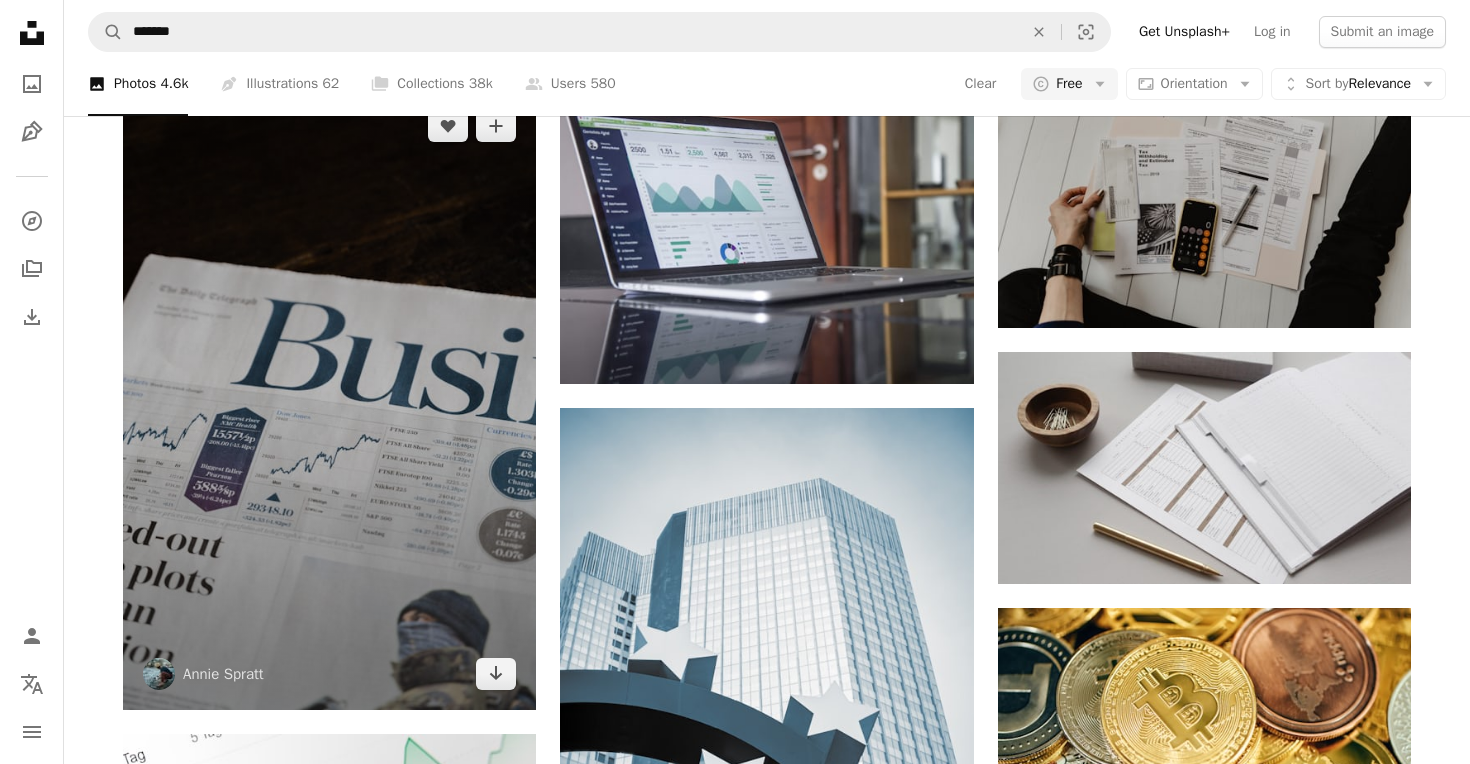 scroll, scrollTop: 847, scrollLeft: 0, axis: vertical 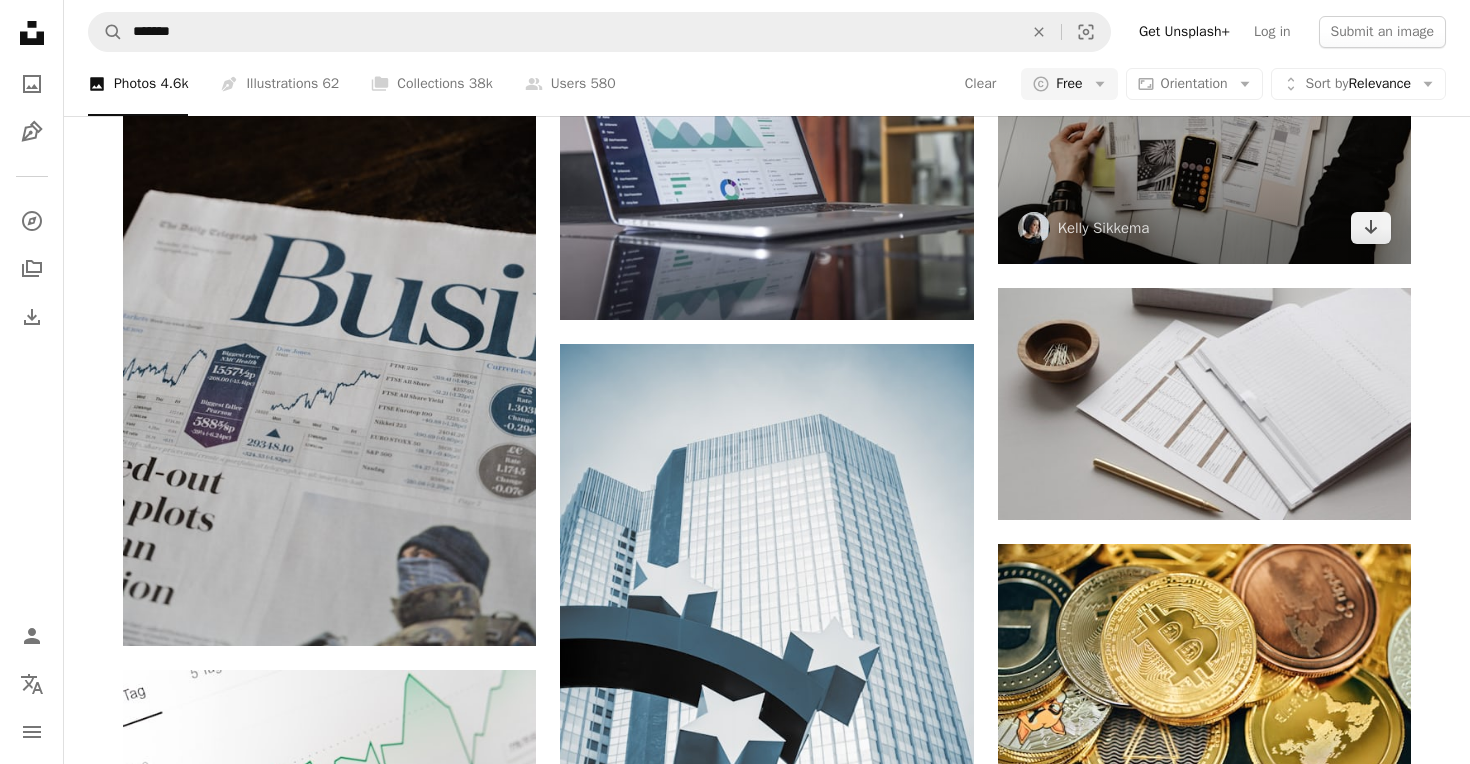click at bounding box center [1204, 144] 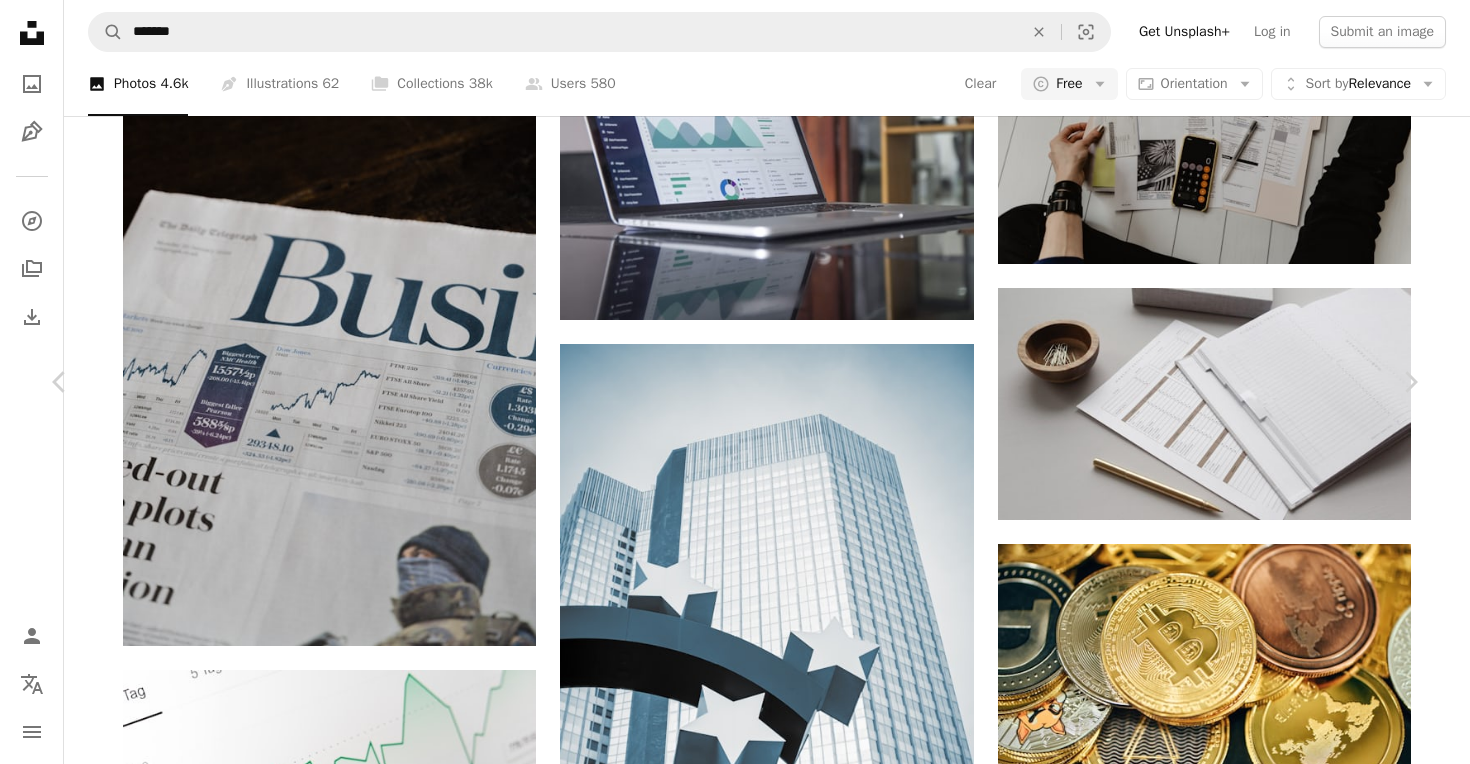 click on "An X shape Chevron left Chevron right [FIRST] [LAST] [FIRST] [LAST] A heart A plus sign Download free Chevron down Zoom in Views 36,261,738 Downloads 363,944 Featured in Photos ,  Business & Work A forward-right arrow Share Info icon Info More Actions Calendar outlined Published on  [MONTH] [DAY], [YEAR] Camera NIKON CORPORATION, NIKON D500 Safety Free to use under the  Unsplash License business woman coffee black money work finance female marble small business calculator pen paperwork check papers empower employer empowered employed human HD Wallpapers Browse premium related images on iStock  |  Save 20% with code UNSPLASH20 View more on iStock  ↗ Related images A heart A plus sign [FIRST] [LAST] Arrow pointing down A heart A plus sign [FIRST] [LAST] Arrow pointing down A heart A plus sign [FIRST] [LAST] Available for hire A checkmark inside of a circle Arrow pointing down Plus sign for Unsplash+ A heart A plus sign [FIRST] [LAST] For  Unsplash+ A lock Download A heart A plus sign [FIRST] [LAST] Available for hire A heart" at bounding box center (735, 4500) 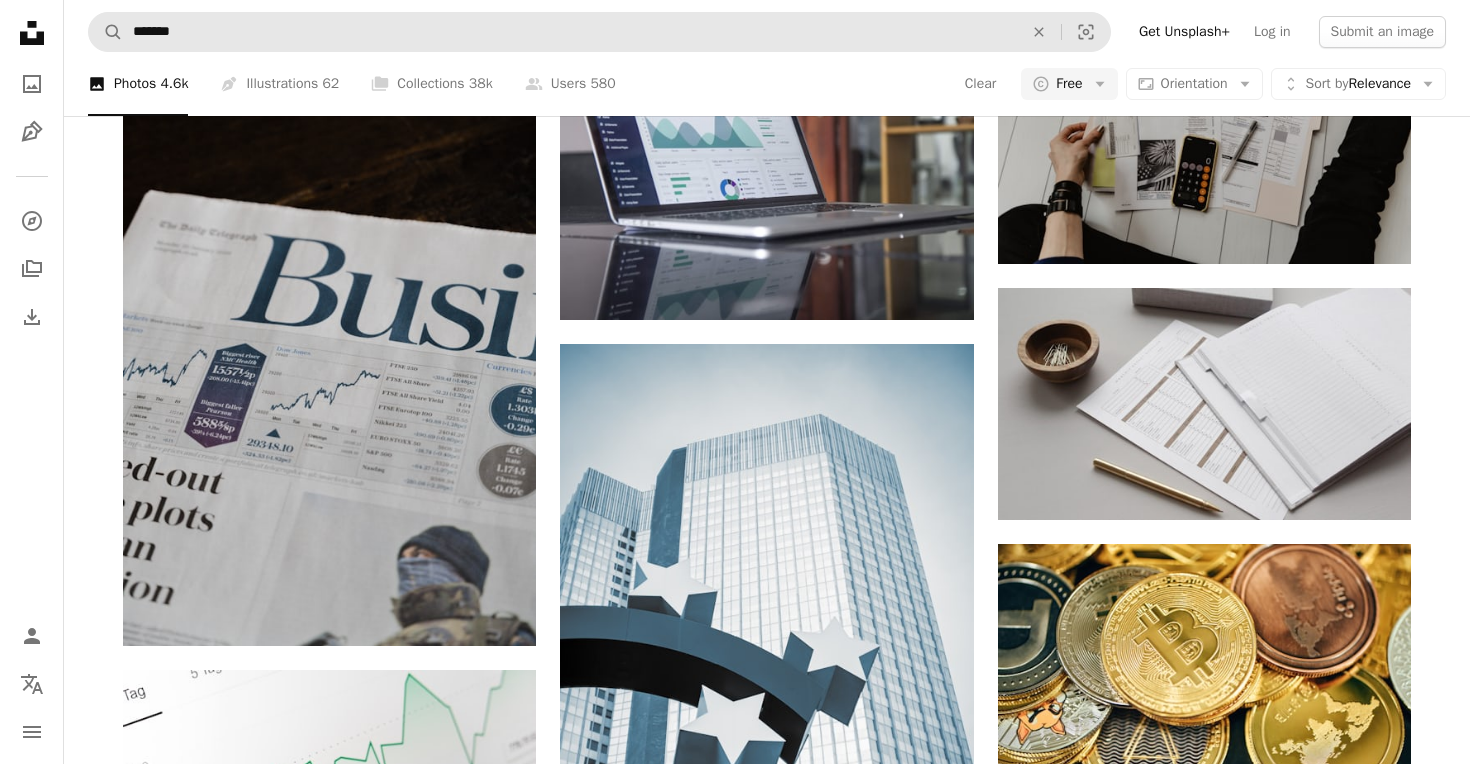 click on "A magnifying glass ******* An X shape Visual search" at bounding box center [599, 32] 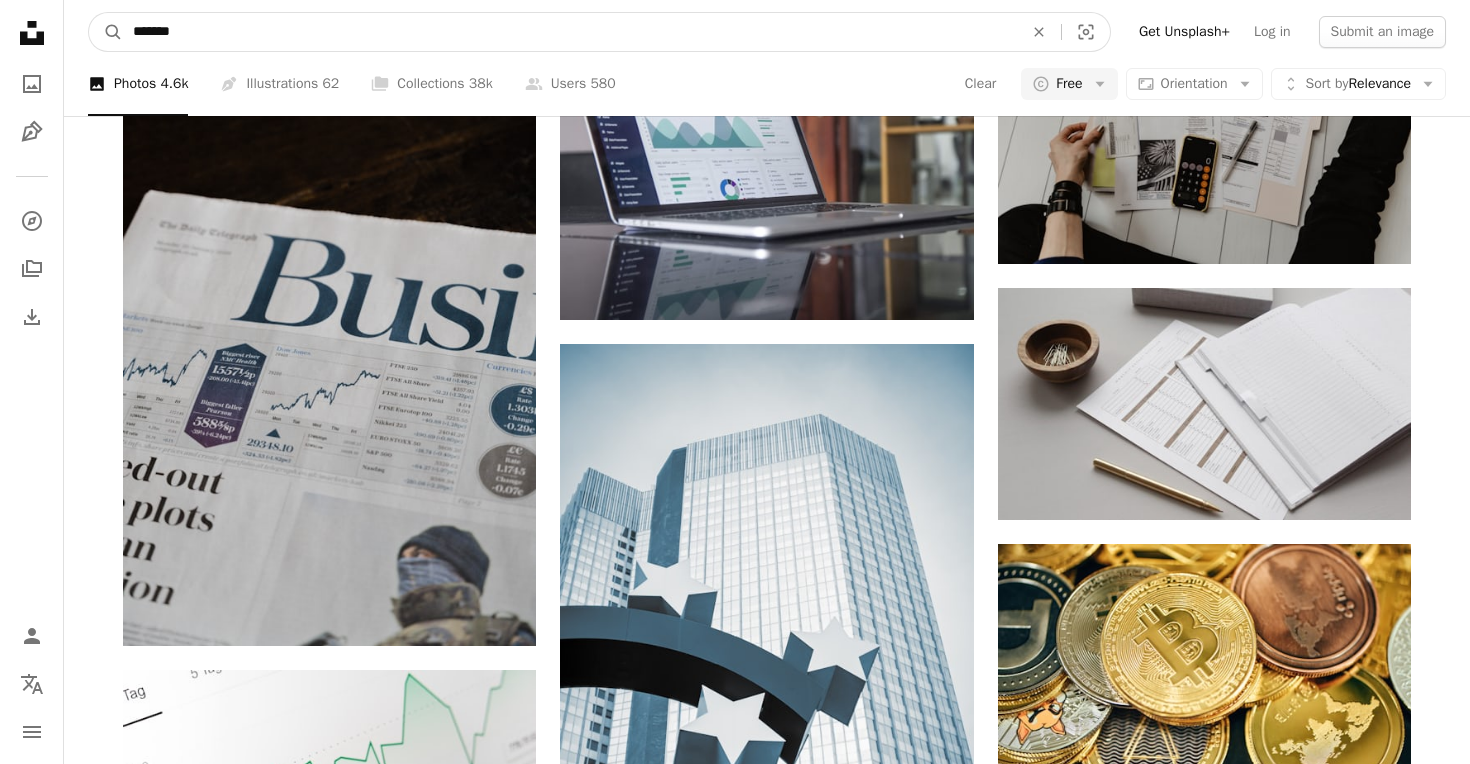 click on "*******" at bounding box center (570, 32) 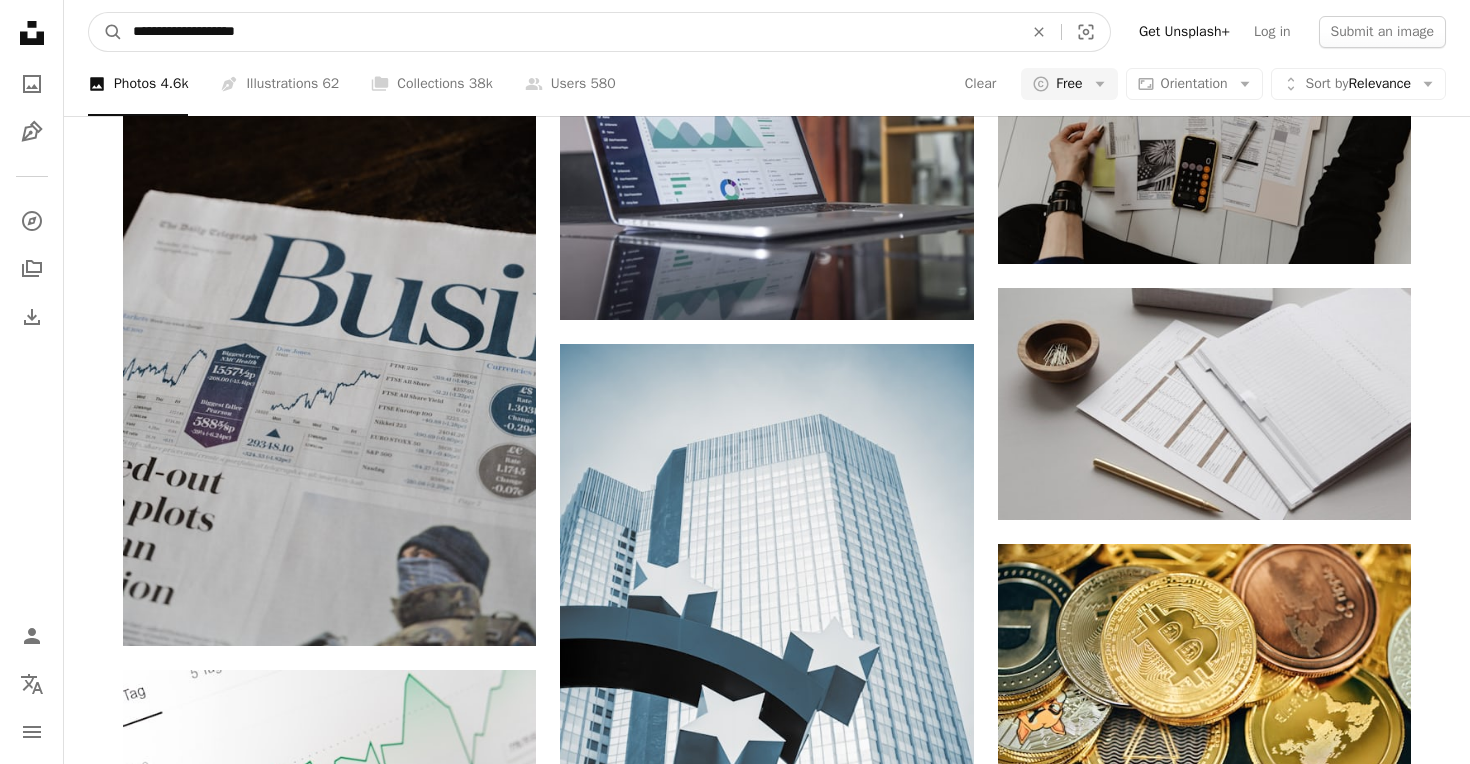 type on "**********" 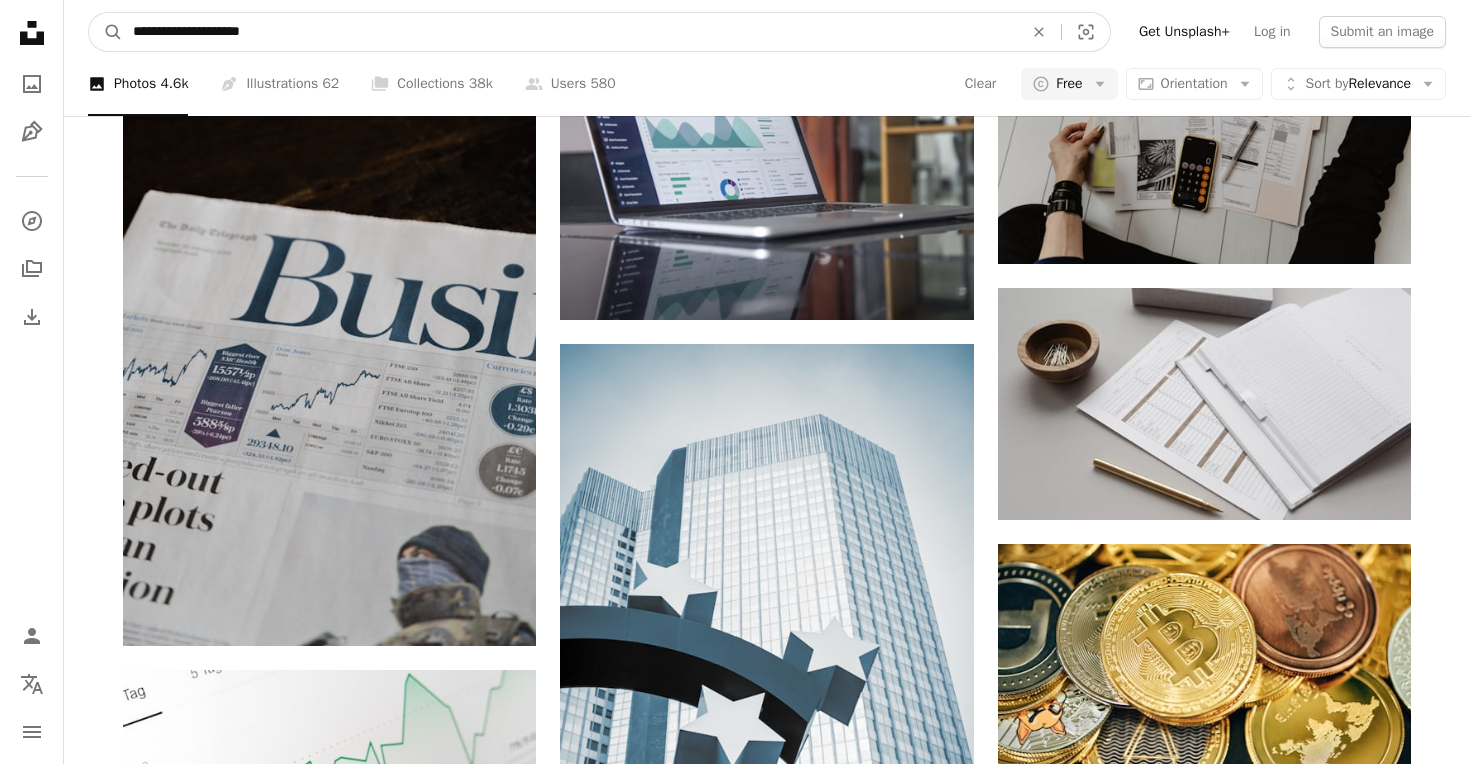 click on "A magnifying glass" at bounding box center (106, 32) 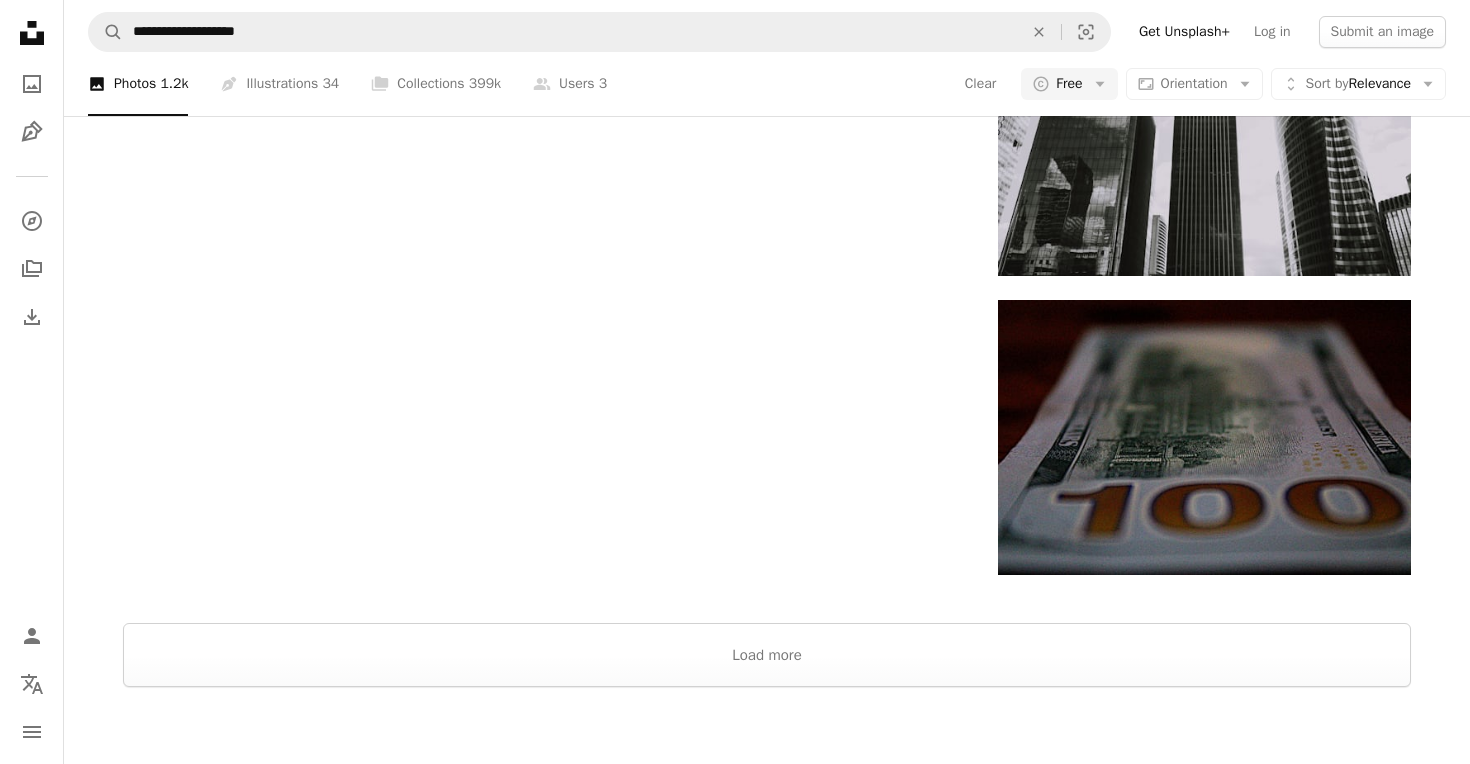 scroll, scrollTop: 3349, scrollLeft: 0, axis: vertical 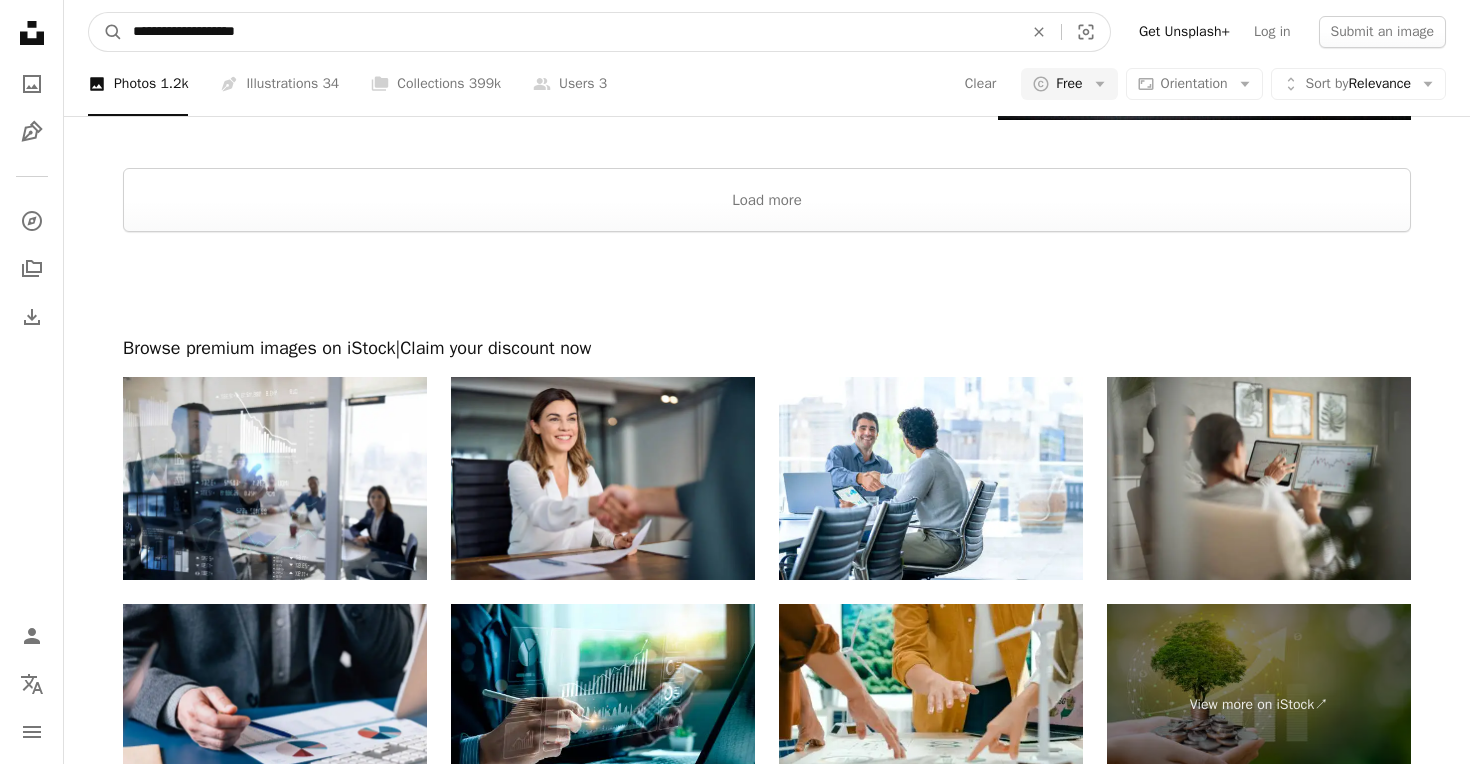 click on "**********" at bounding box center (570, 32) 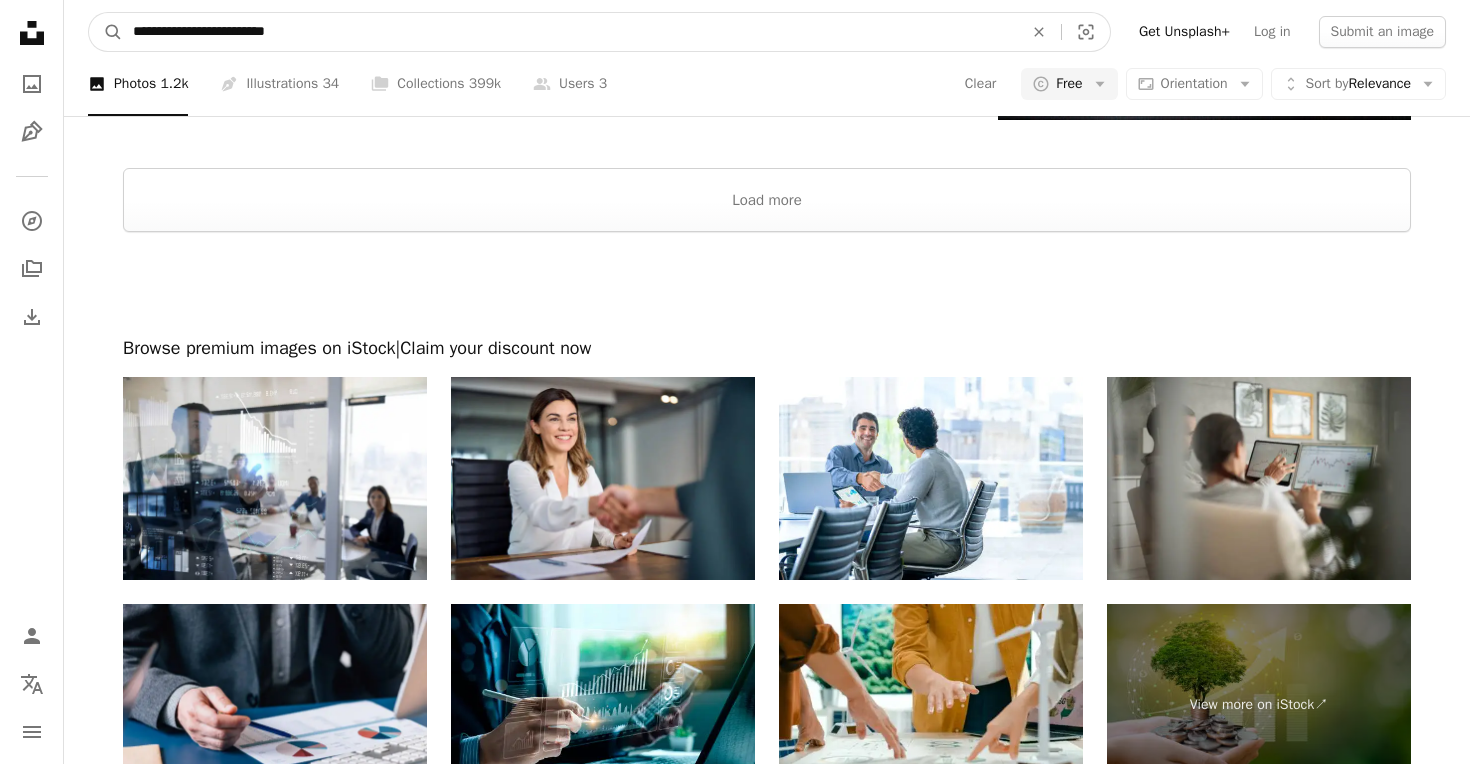type on "**********" 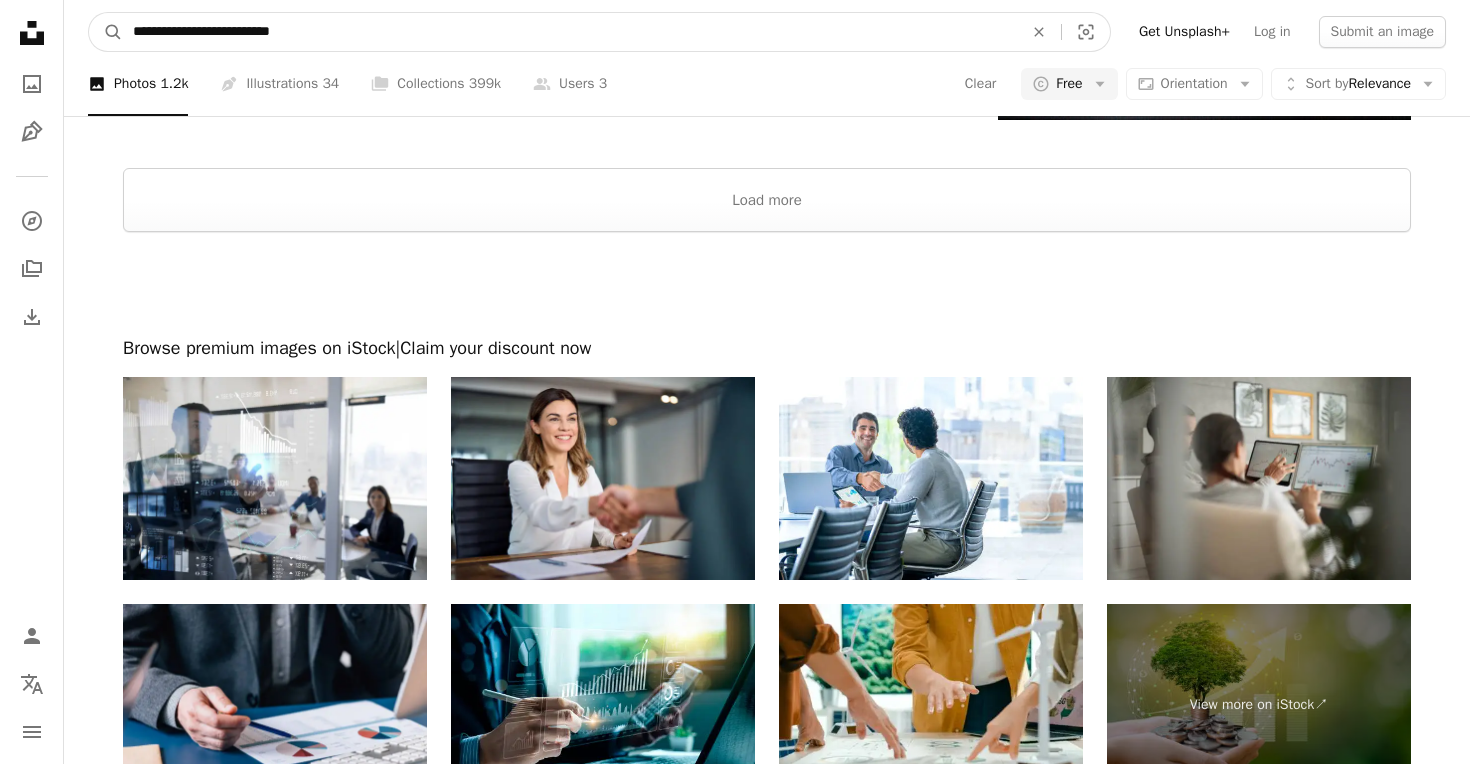 click on "A magnifying glass" at bounding box center (106, 32) 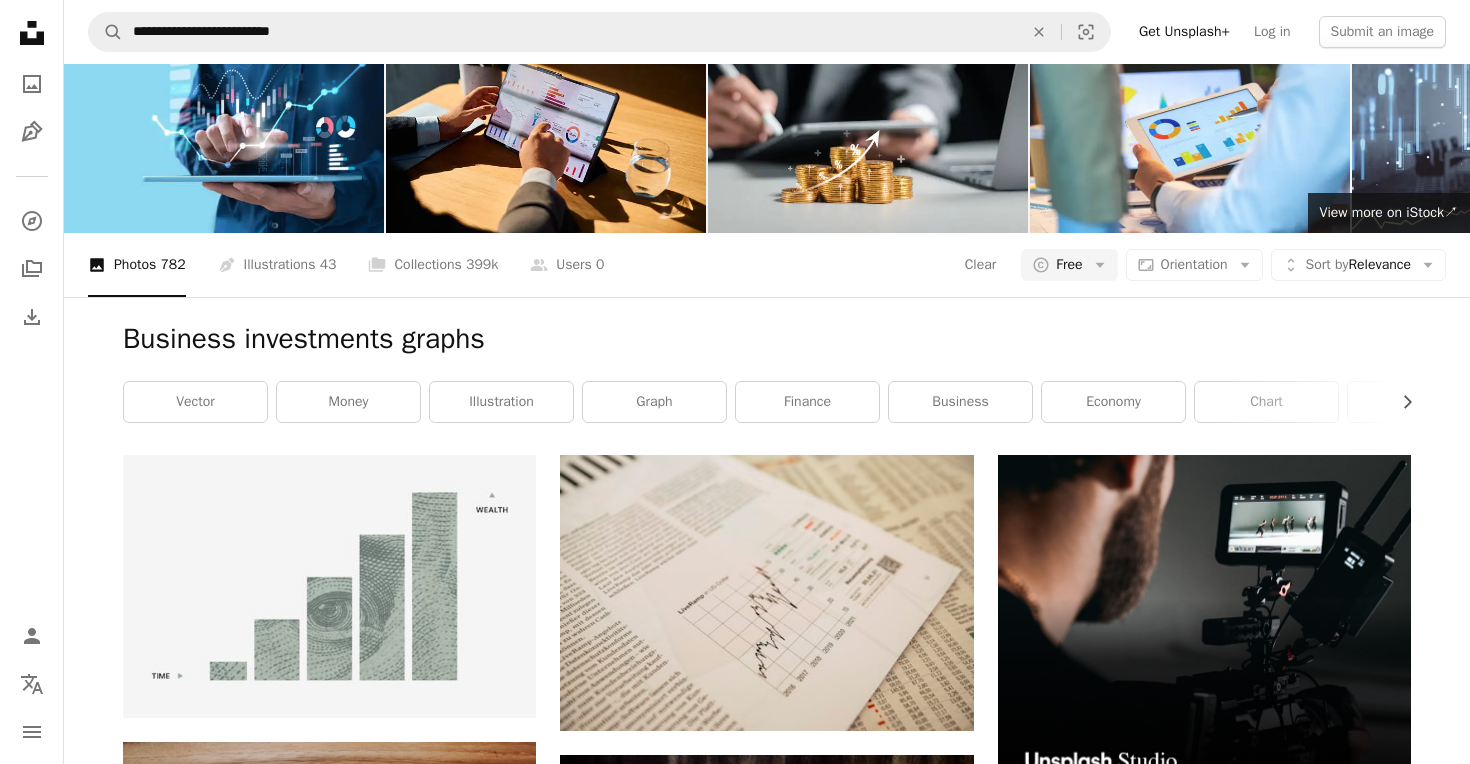 scroll, scrollTop: 0, scrollLeft: 0, axis: both 